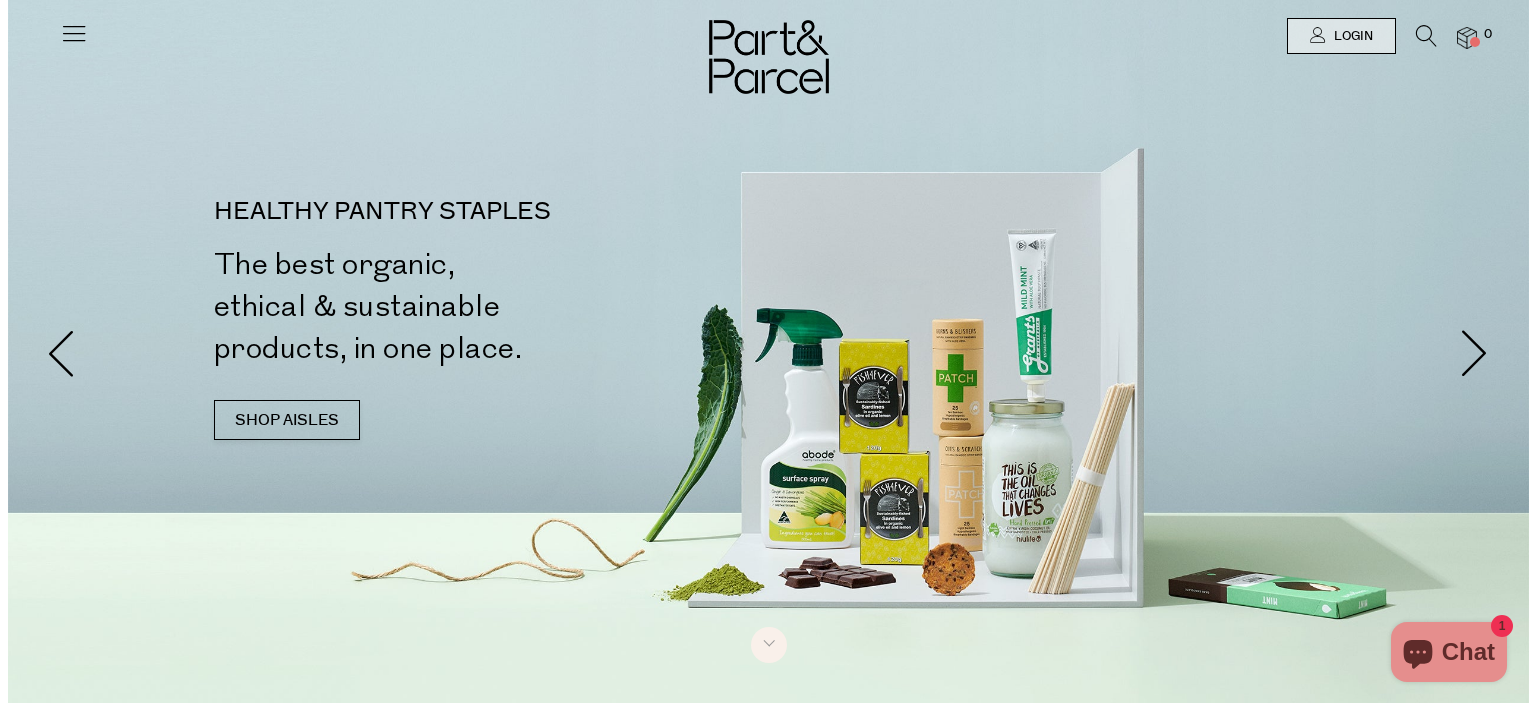 scroll, scrollTop: 0, scrollLeft: 0, axis: both 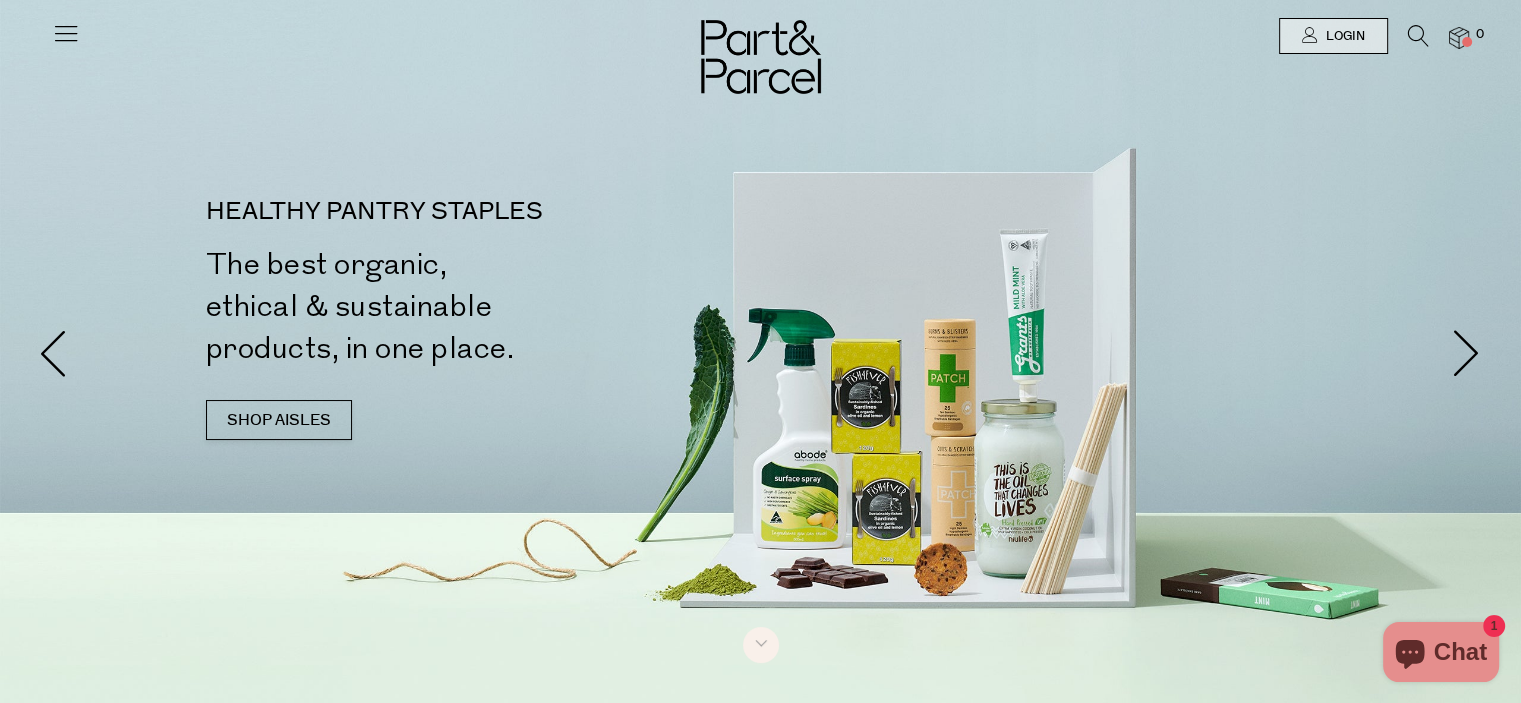 type on "stewartfamily@[EXAMPLE_DOMAIN].com.au" 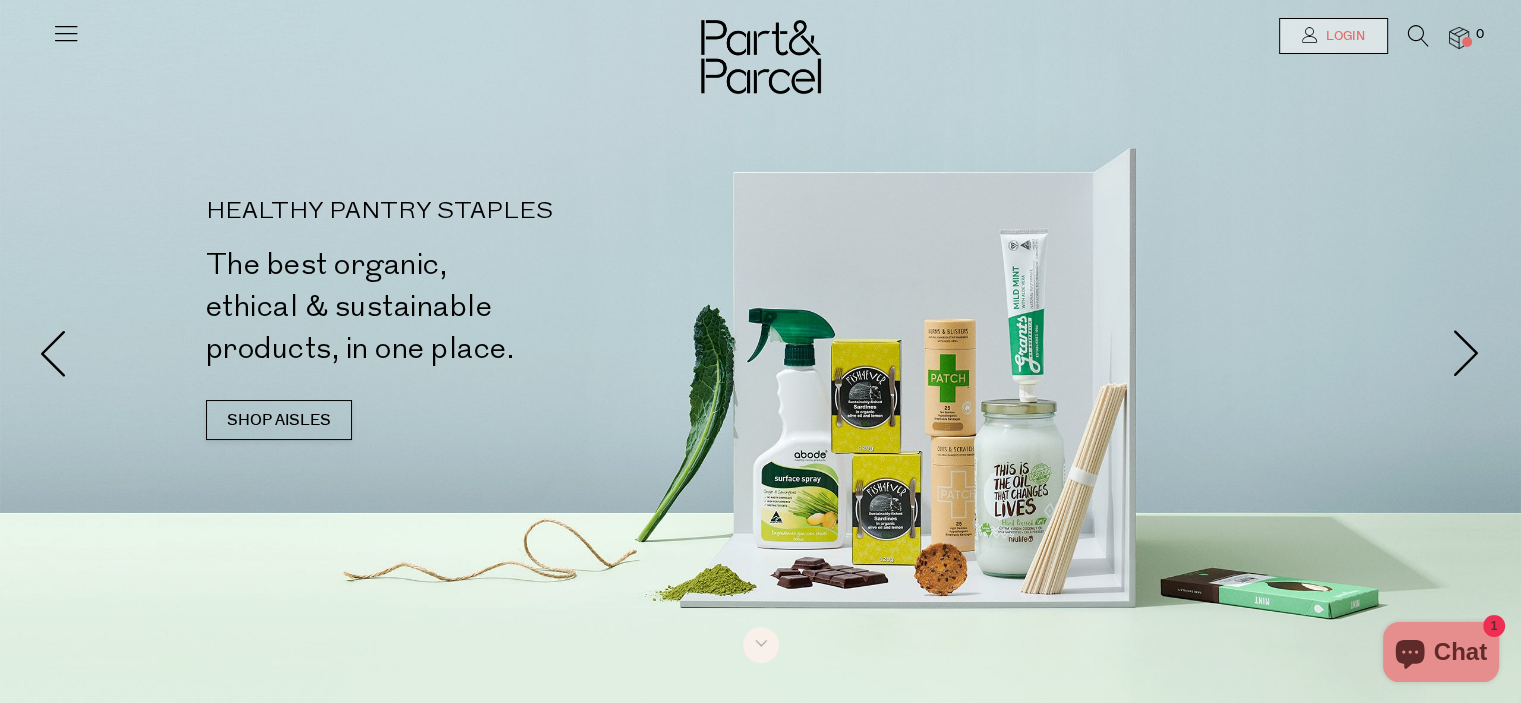 click on "Login" at bounding box center [1343, 36] 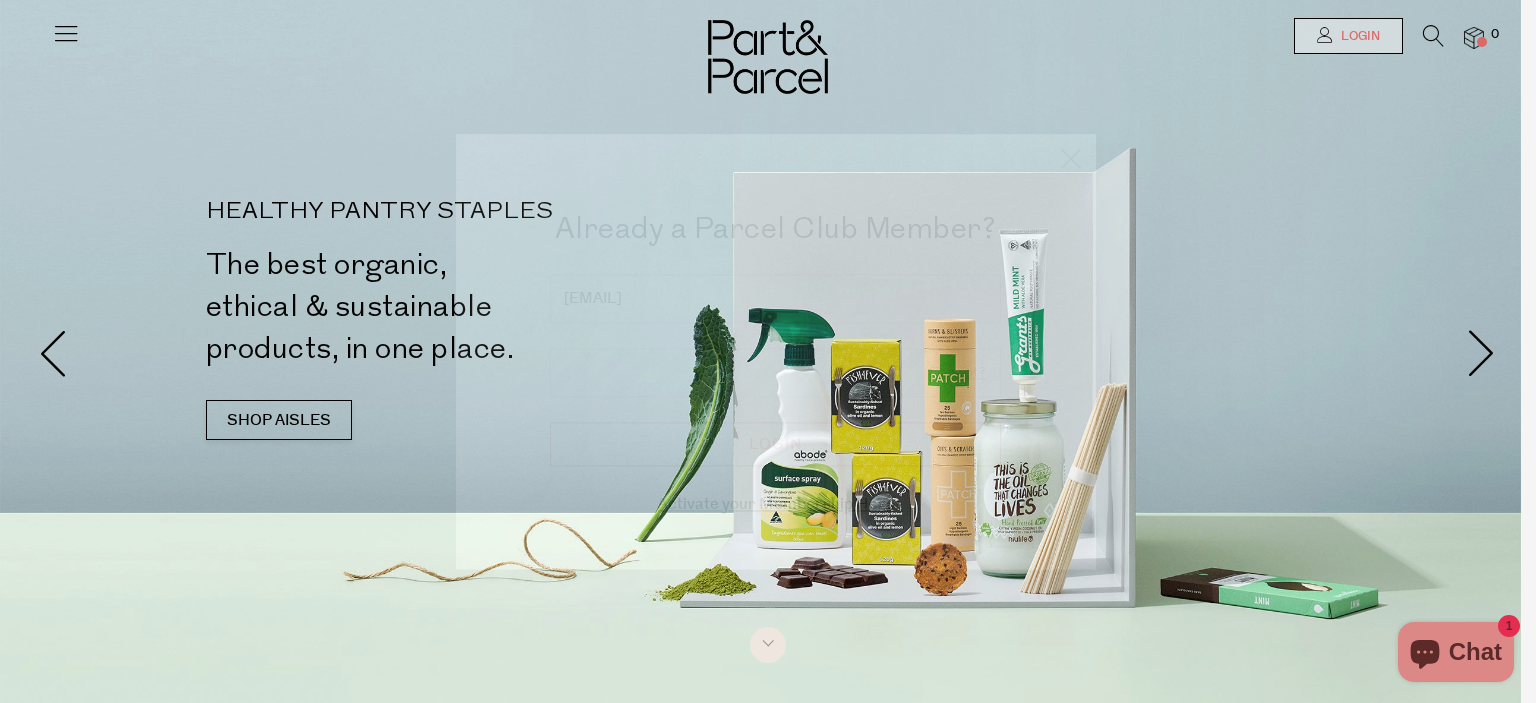 scroll, scrollTop: 0, scrollLeft: 0, axis: both 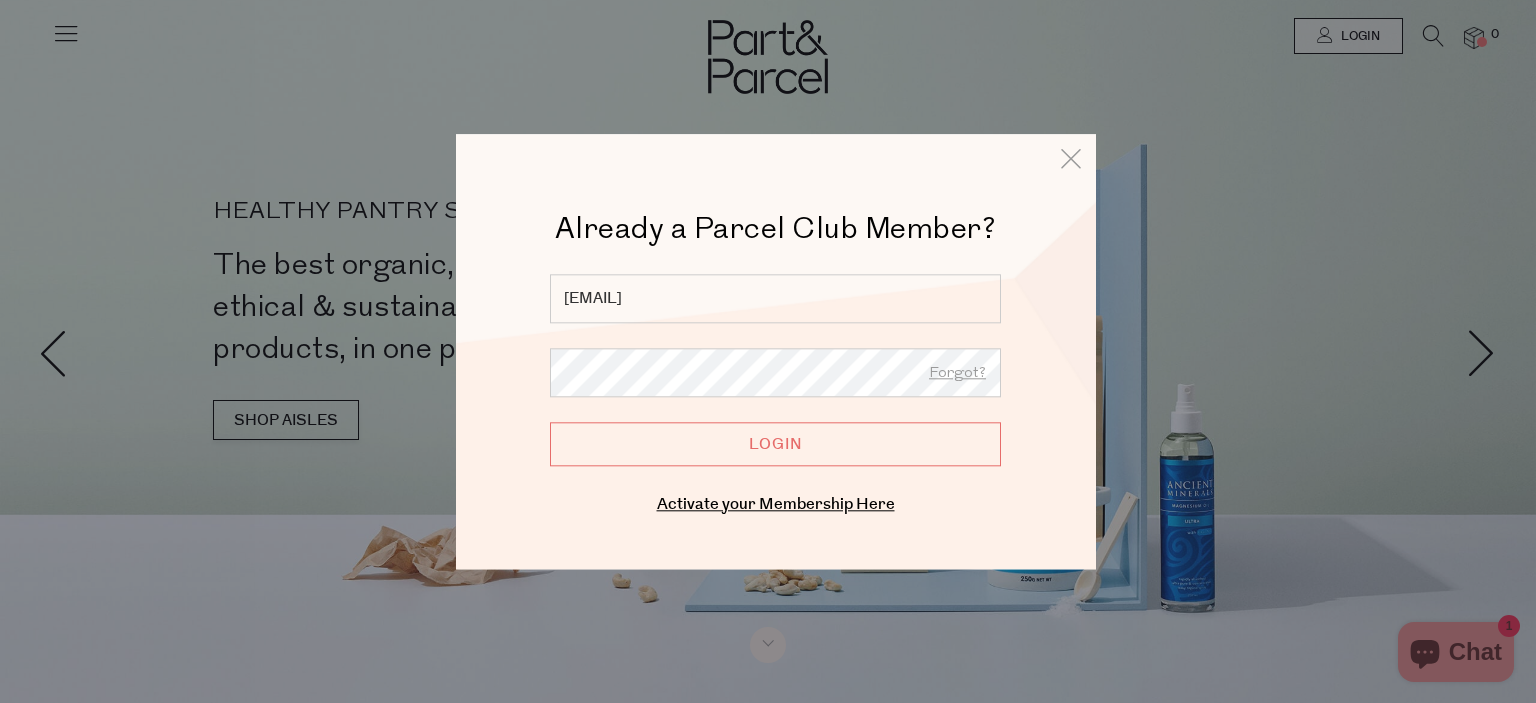 click on "Login" at bounding box center [775, 444] 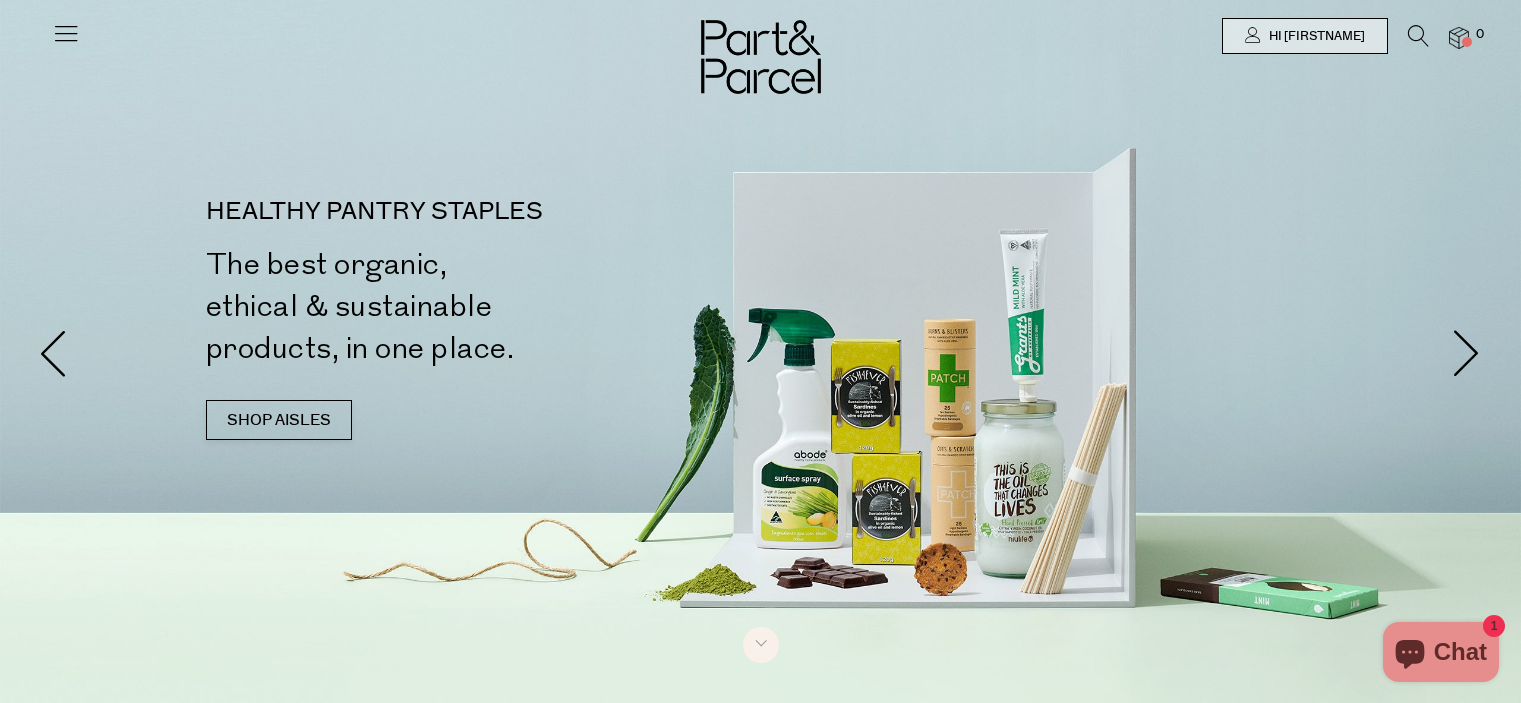 scroll, scrollTop: 0, scrollLeft: 0, axis: both 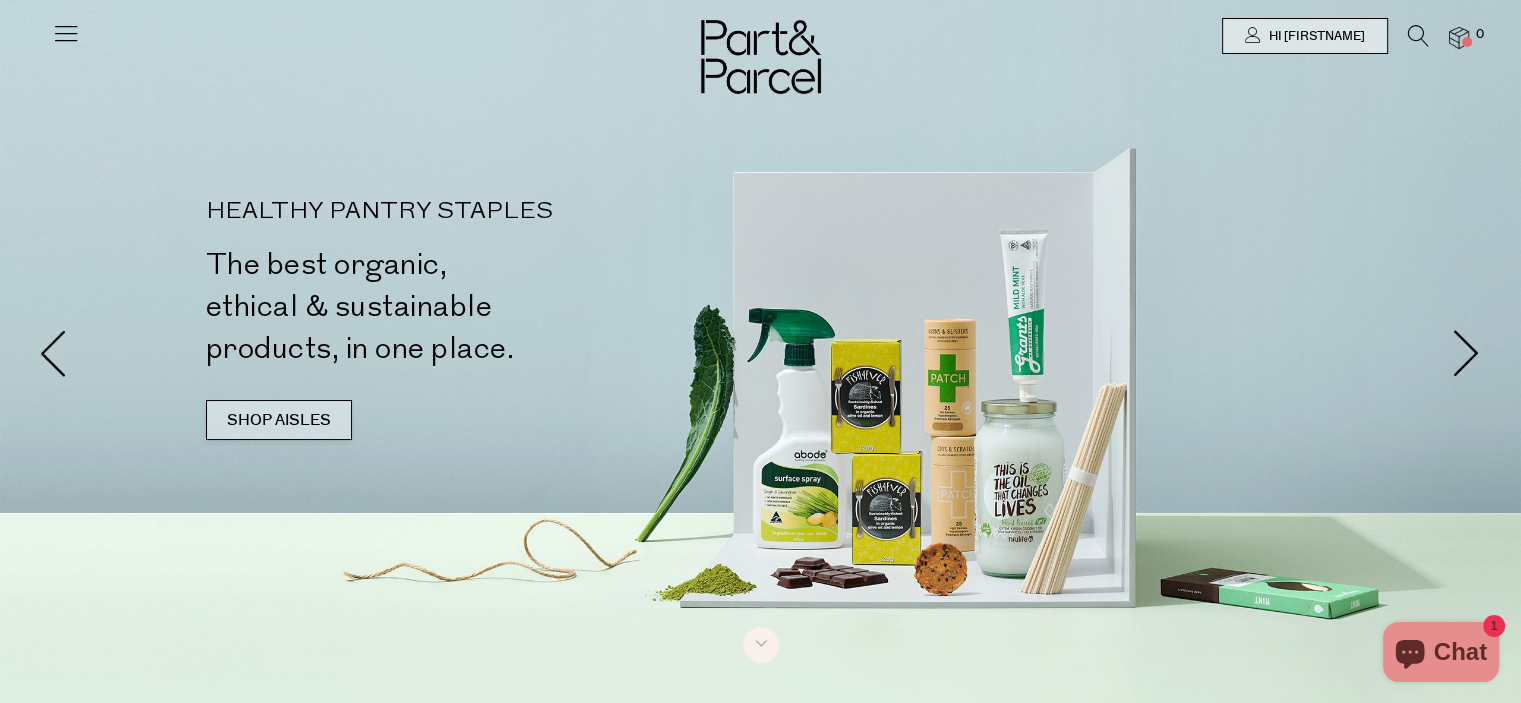 click on "SHOP AISLES" at bounding box center [279, 420] 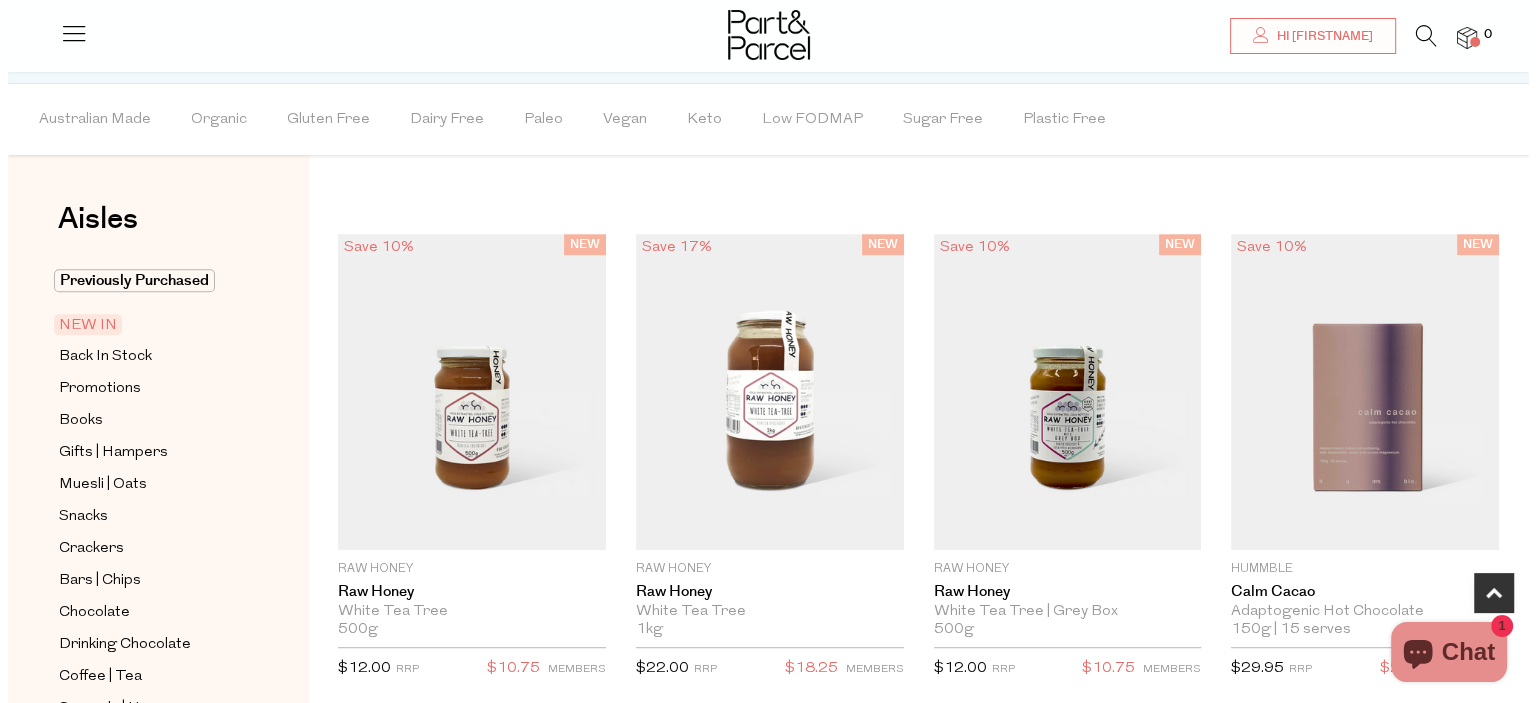 scroll, scrollTop: 1048, scrollLeft: 0, axis: vertical 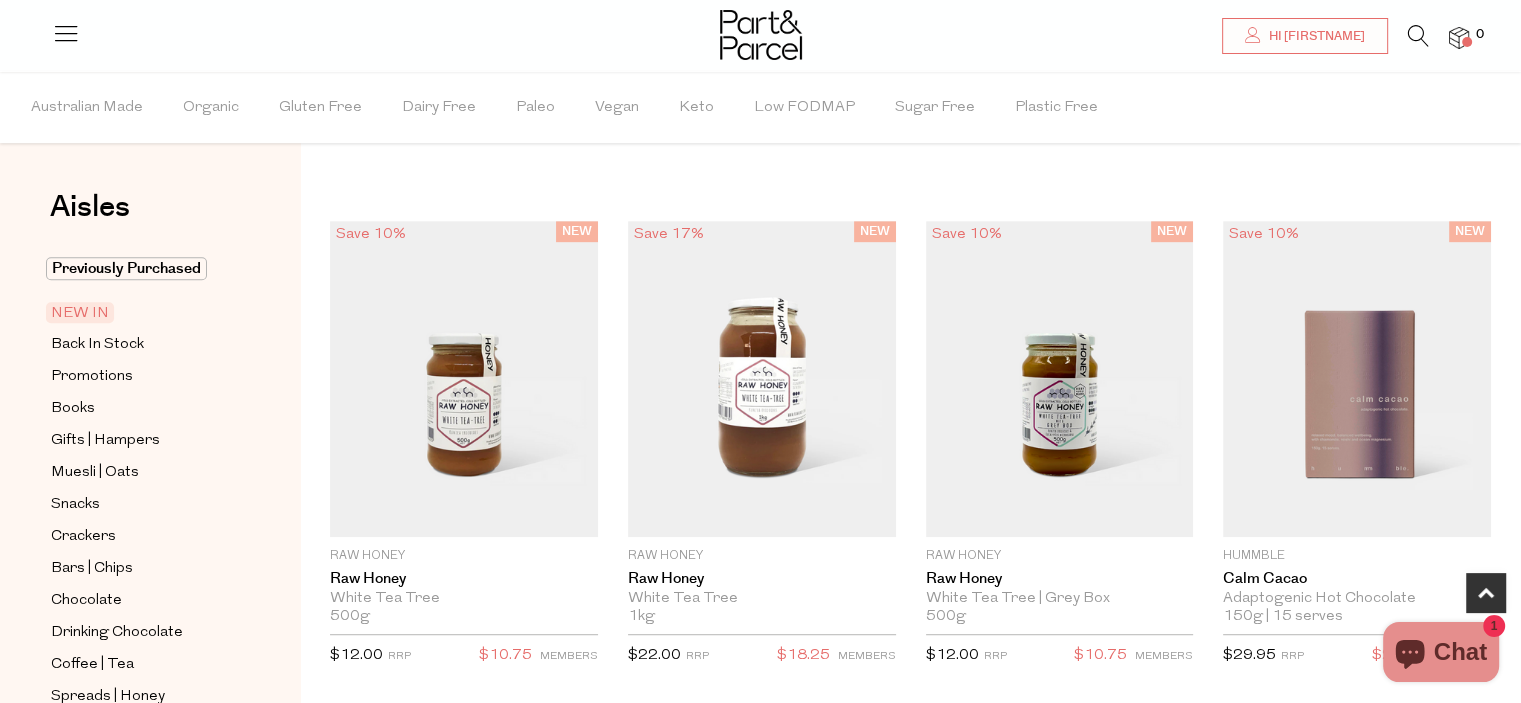 click at bounding box center (1418, 36) 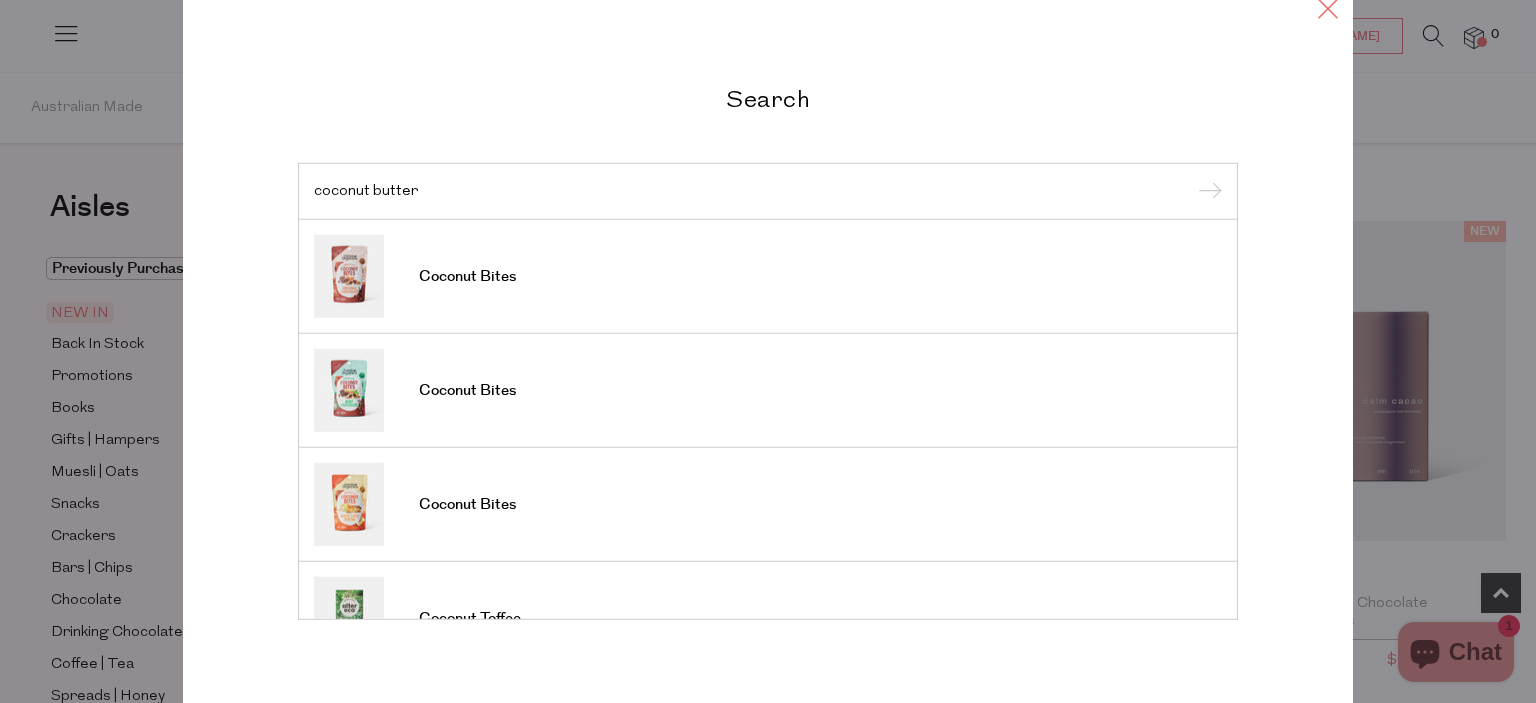 type on "coconut butter" 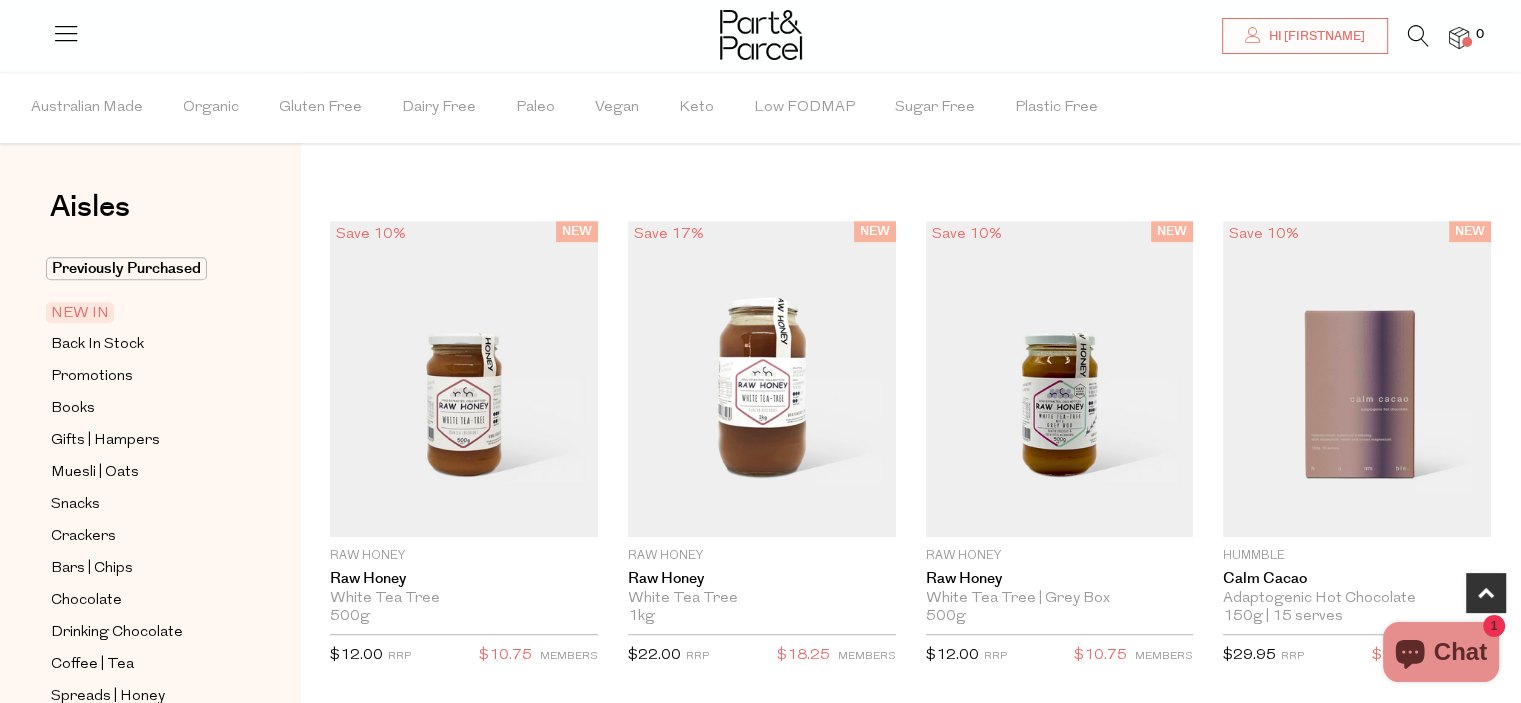click at bounding box center (1418, 36) 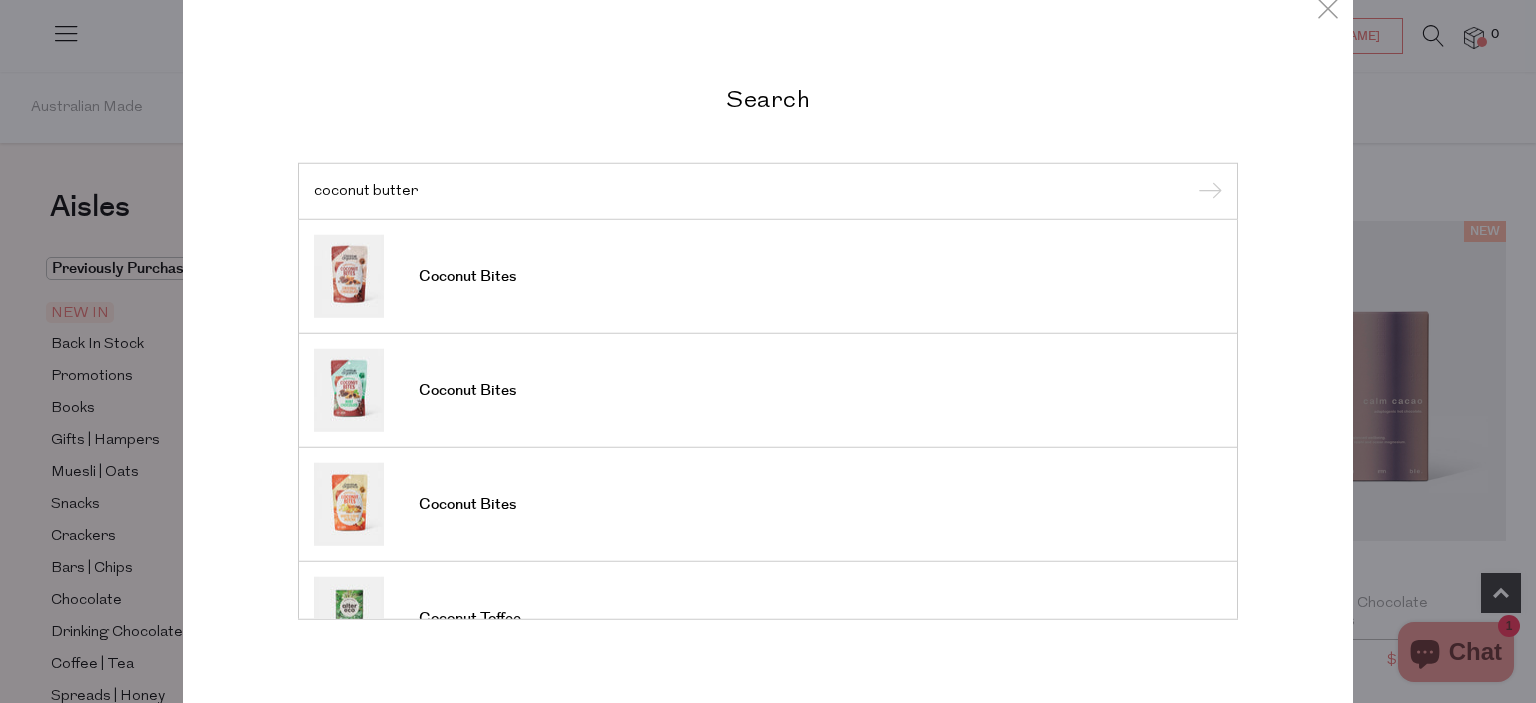 click on "Search
coconut butter
Coconut Bites
Coconut Bites
Coconut Bites
Coconut Toffee
Coconut Ghee
Satay Sauce
Satay Sauce
Gift Box
Oomite Butter Chocolate Cookies Recipe
Truffle Thins" at bounding box center [768, 351] 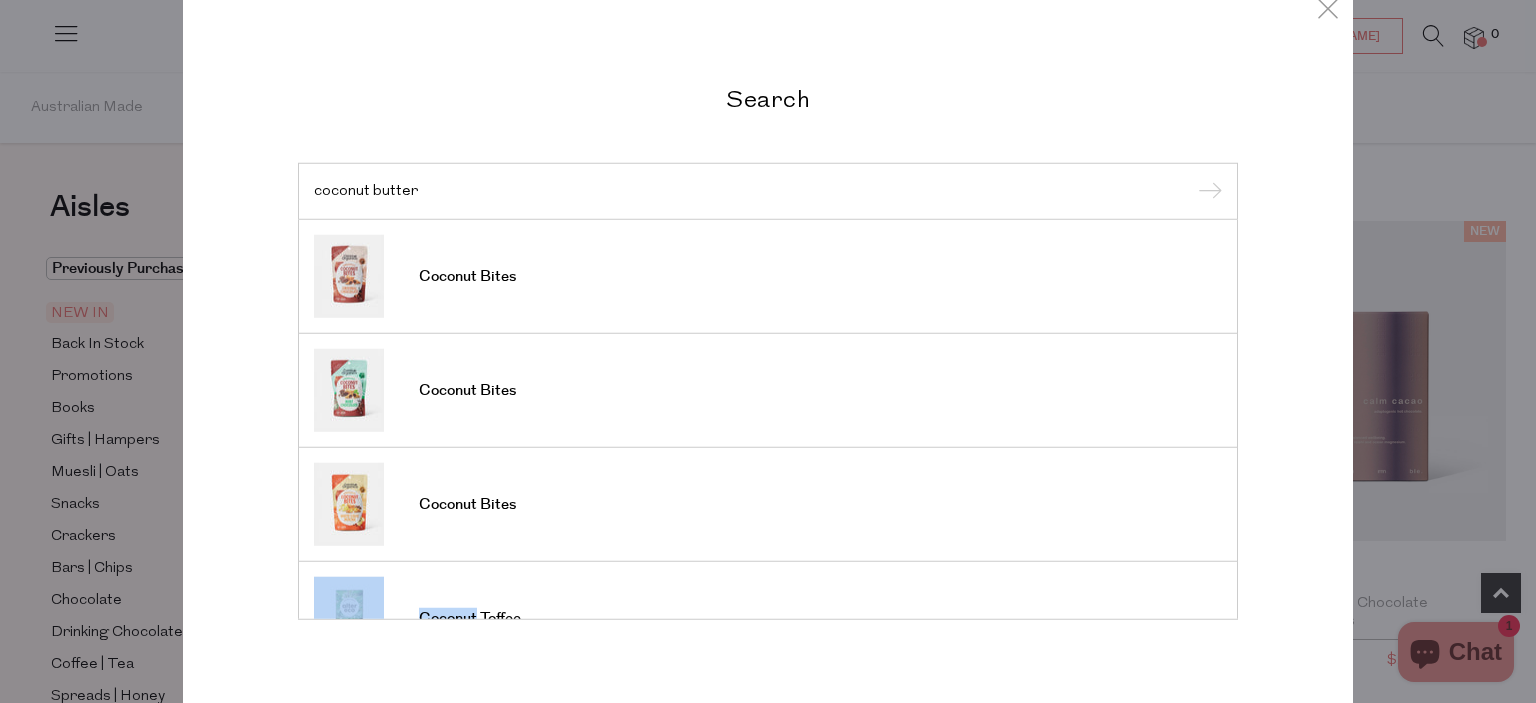 click on "Search
coconut butter
Coconut Bites
Coconut Bites
Coconut Bites
Coconut Toffee
Coconut Ghee
Satay Sauce
Satay Sauce
Gift Box
Oomite Butter Chocolate Cookies Recipe
Truffle Thins" at bounding box center [768, 351] 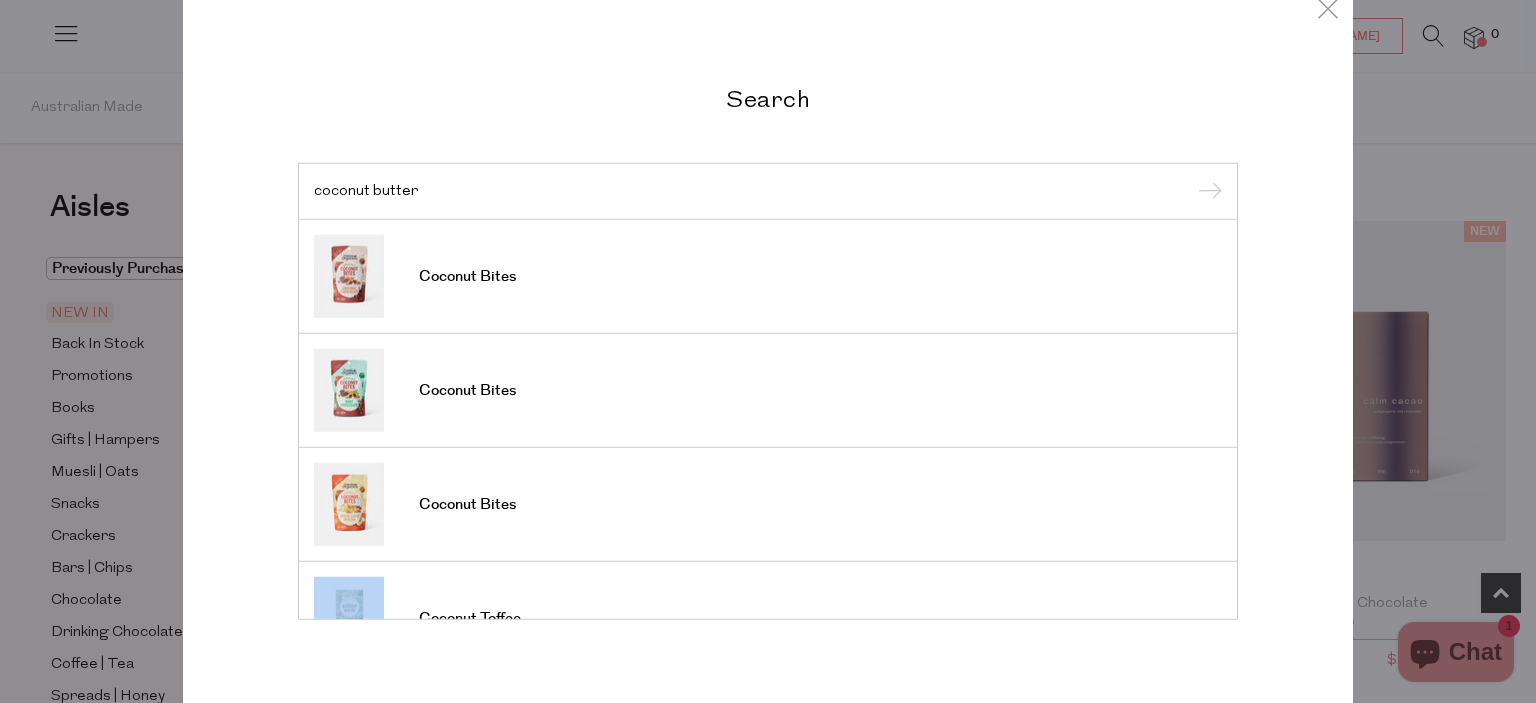 click on "Search
coconut butter
Coconut Bites
Coconut Bites
Coconut Bites
Coconut Toffee
Coconut Ghee
Satay Sauce
Satay Sauce
Gift Box
Oomite Butter Chocolate Cookies Recipe
Truffle Thins" at bounding box center (768, 351) 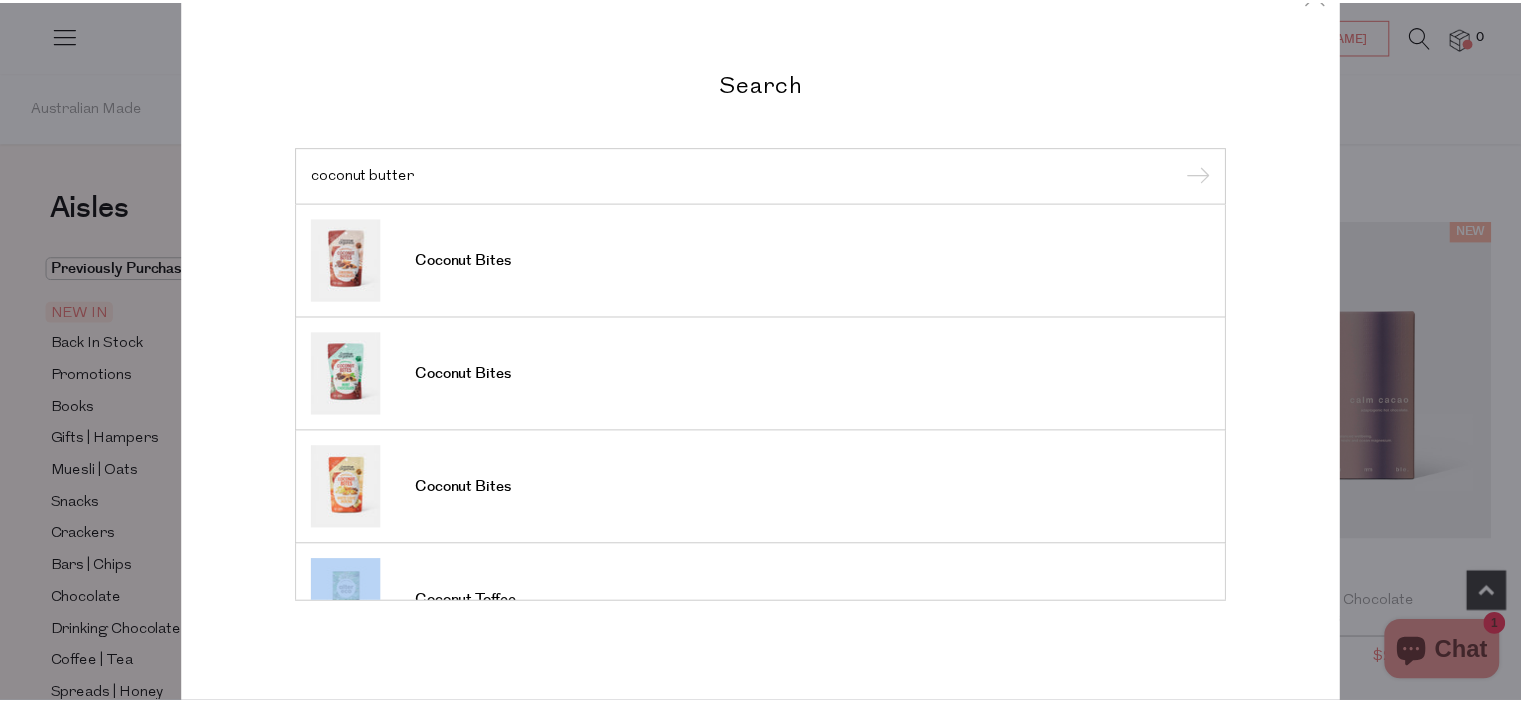 scroll, scrollTop: 0, scrollLeft: 0, axis: both 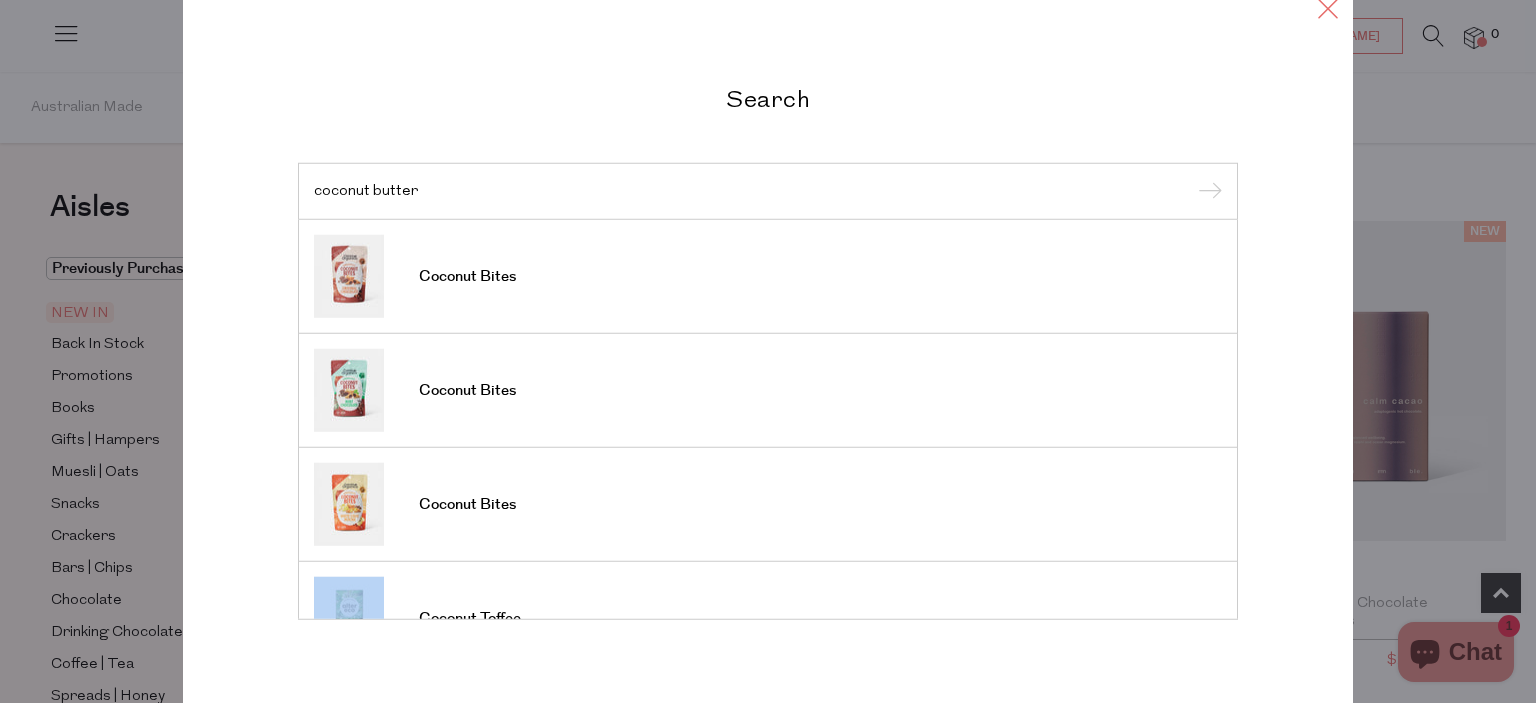 click at bounding box center [1328, 7] 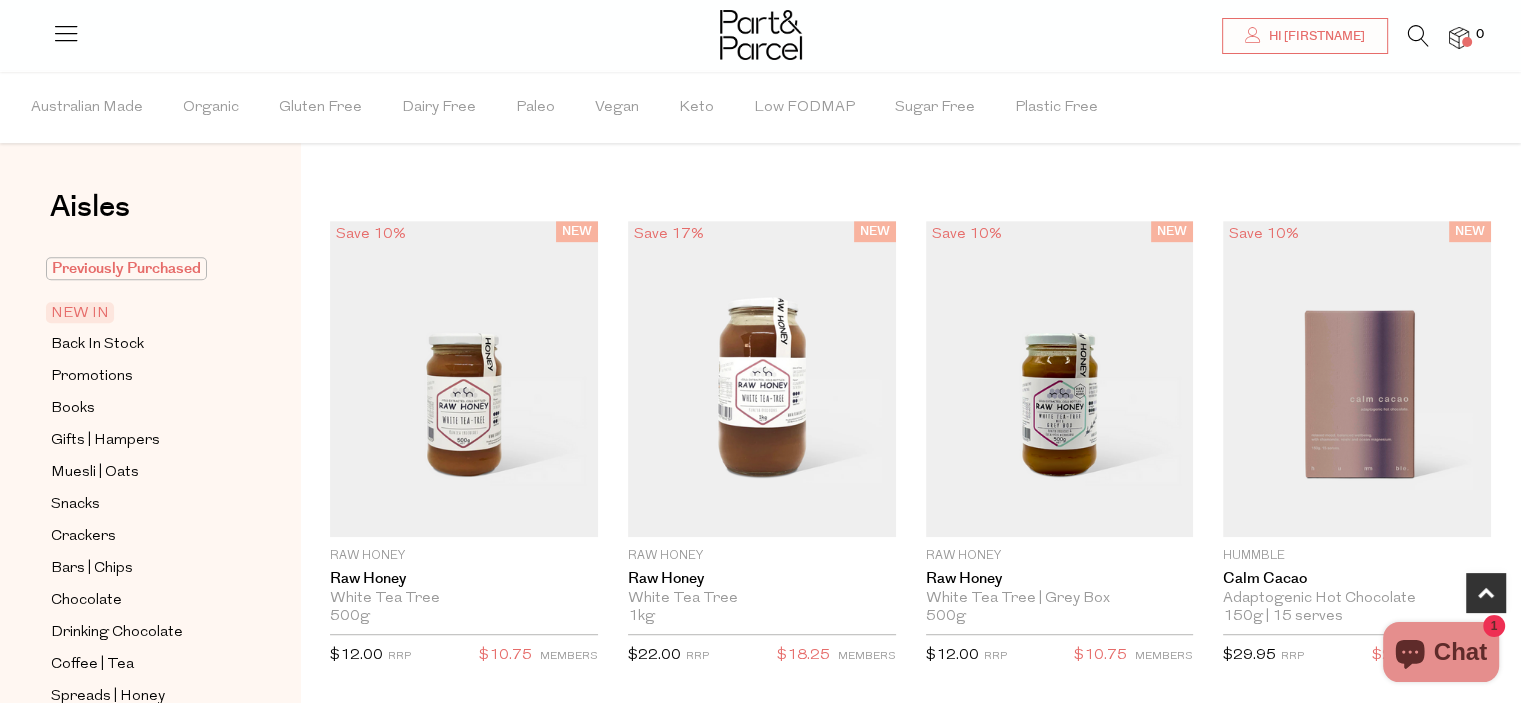 click on "Previously Purchased" at bounding box center [126, 268] 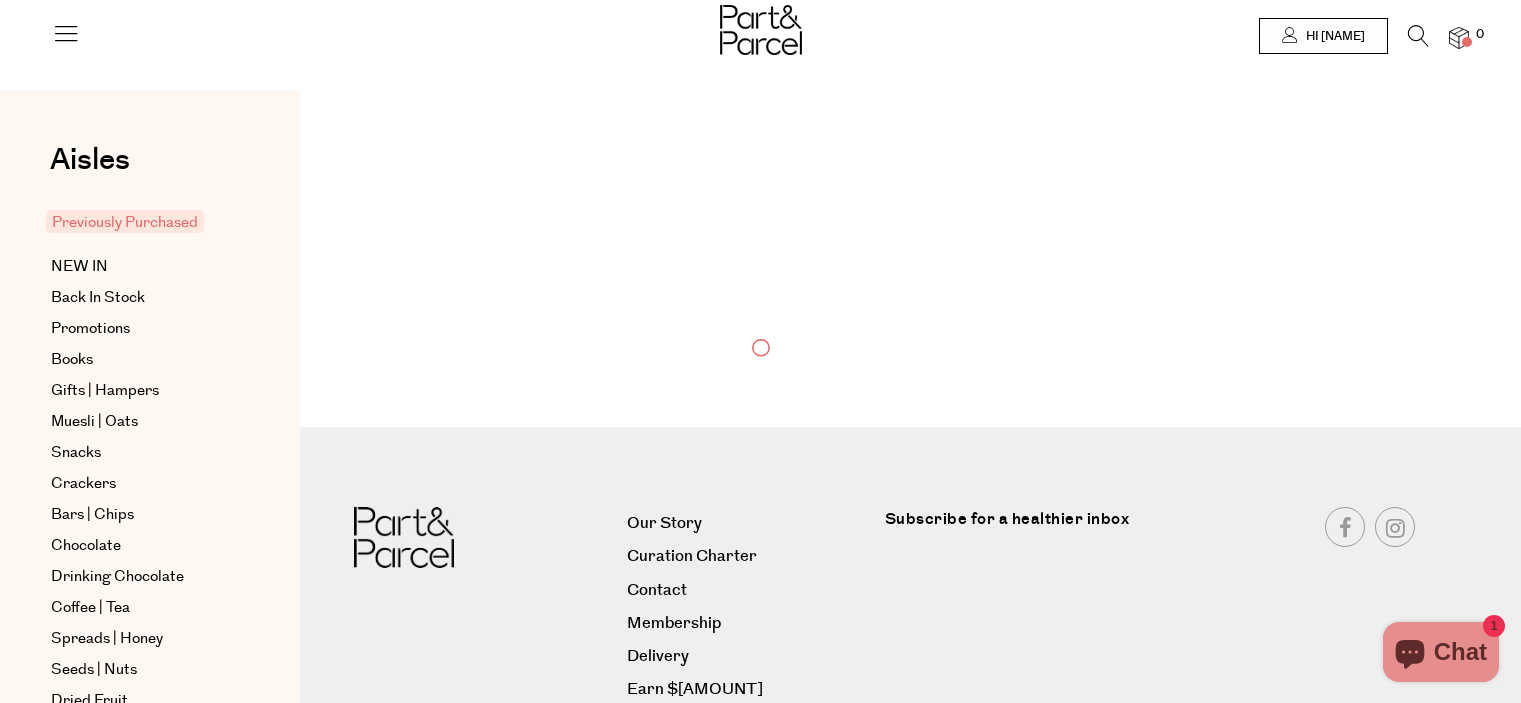 scroll, scrollTop: 0, scrollLeft: 0, axis: both 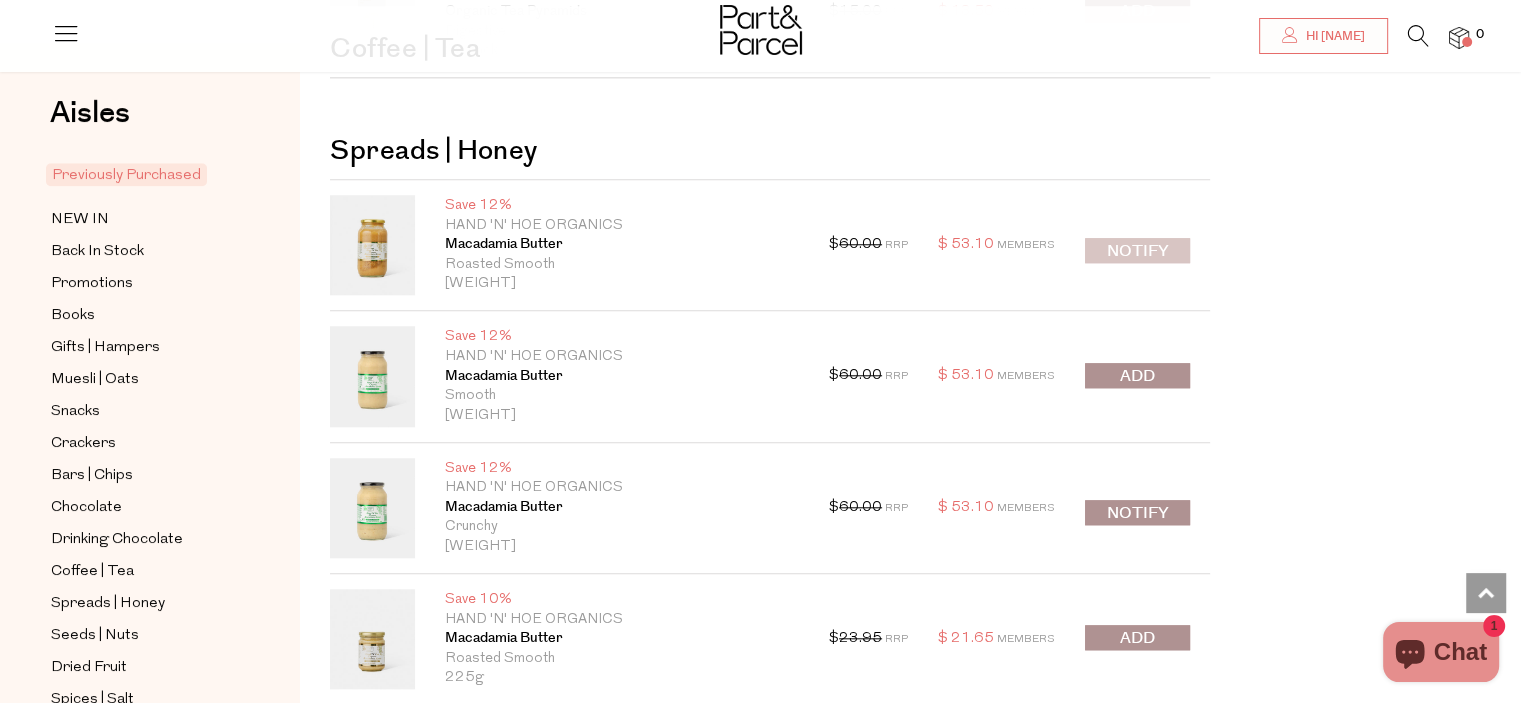 click on "Notify" at bounding box center (1137, 250) 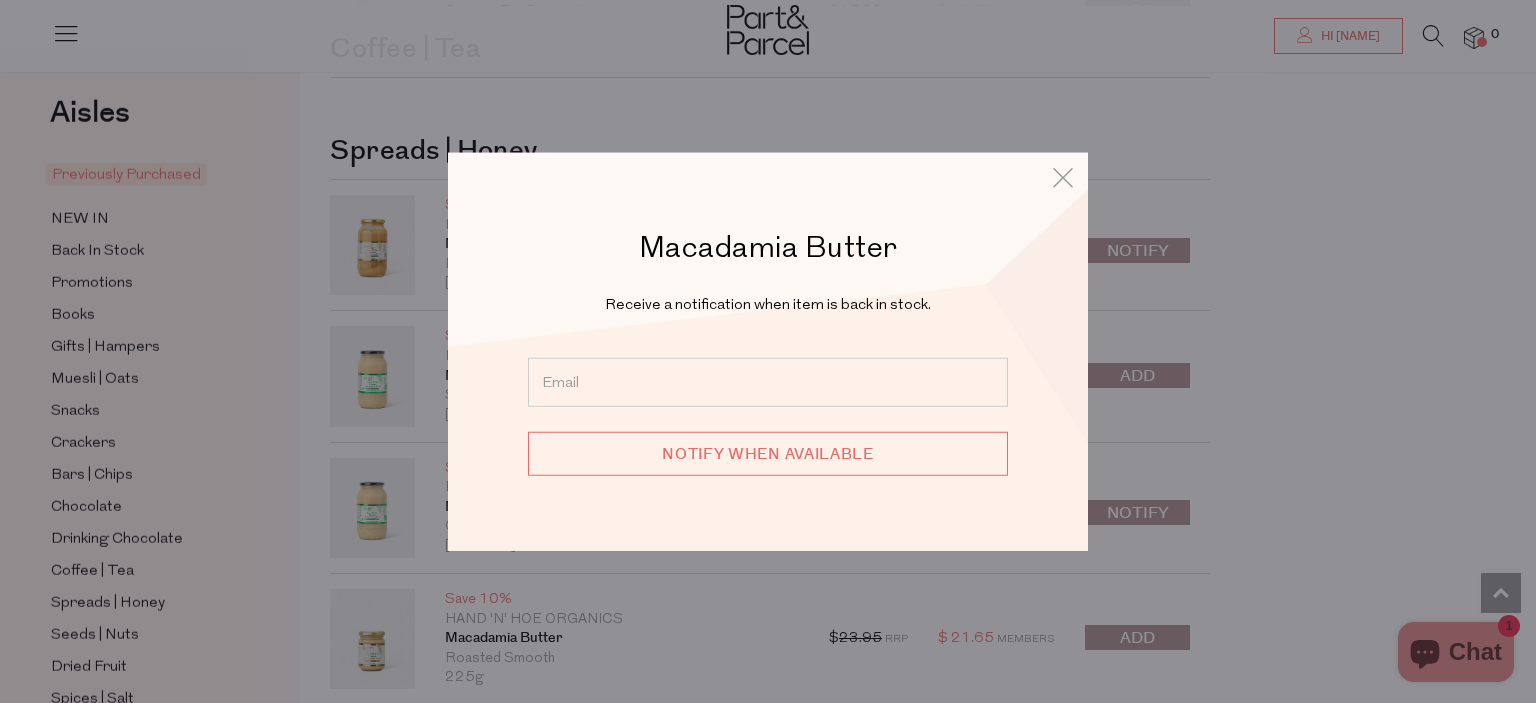 click at bounding box center [768, 382] 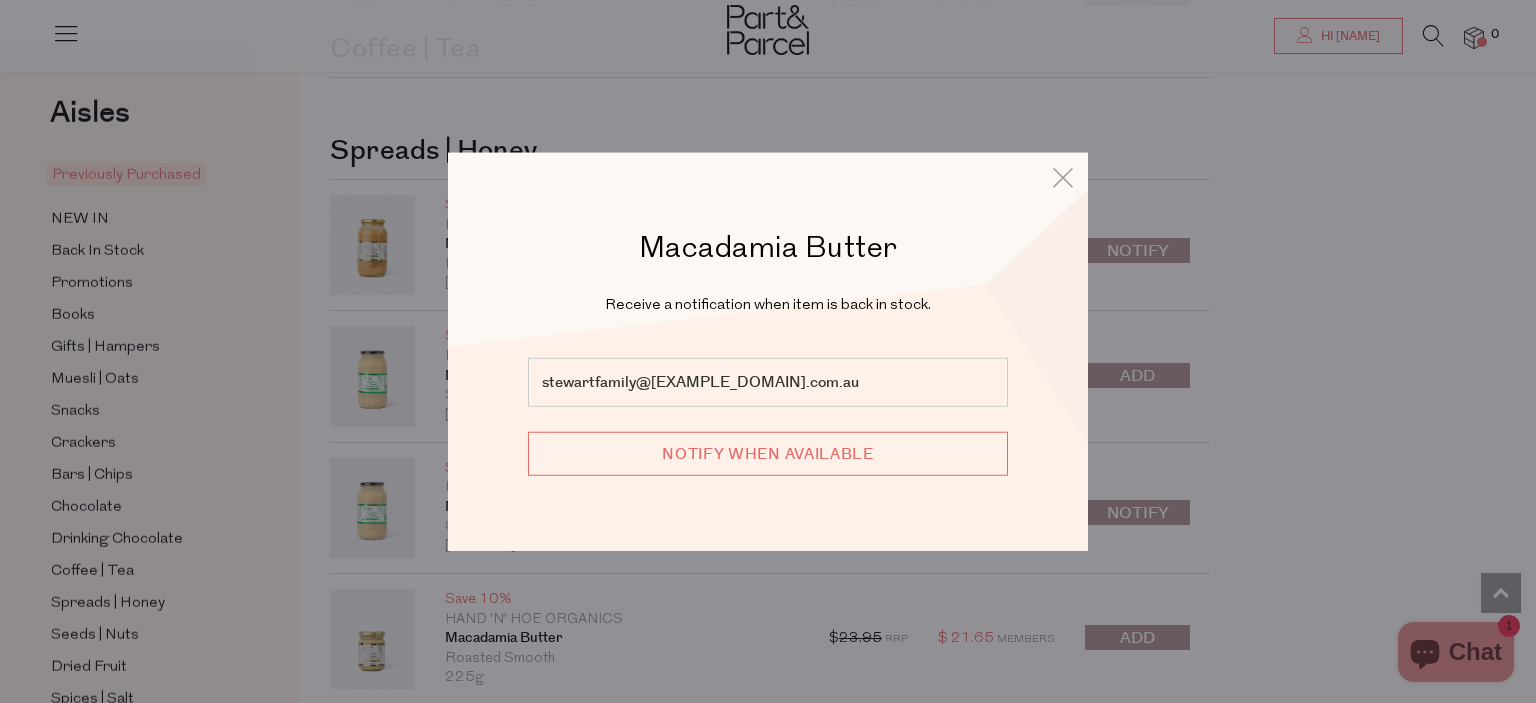 click on "Notify when available" at bounding box center (768, 454) 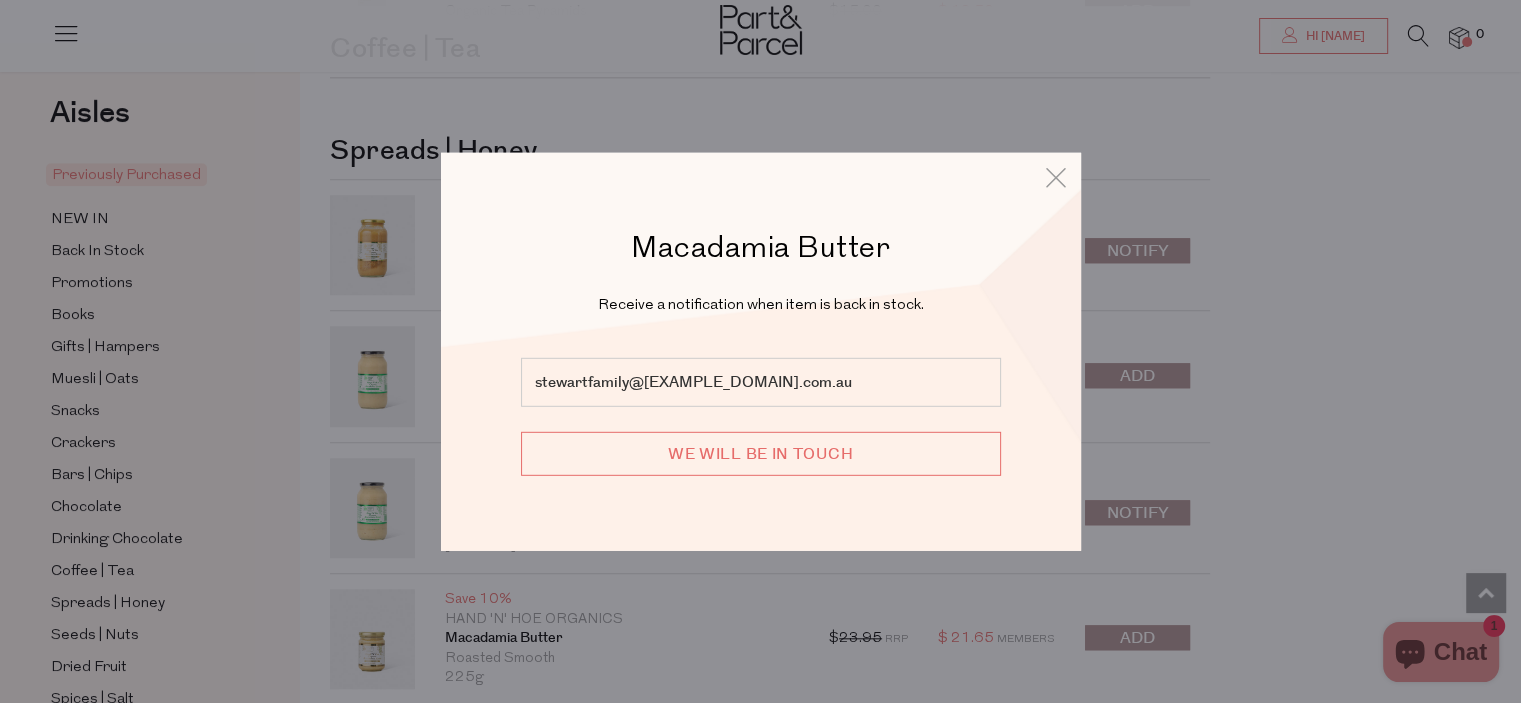 click on "Macadamia Butter
Receive a notification when item is back in stock.
stewartfamily@charlesstewart.com.au
We will be in touch" at bounding box center (761, 351) 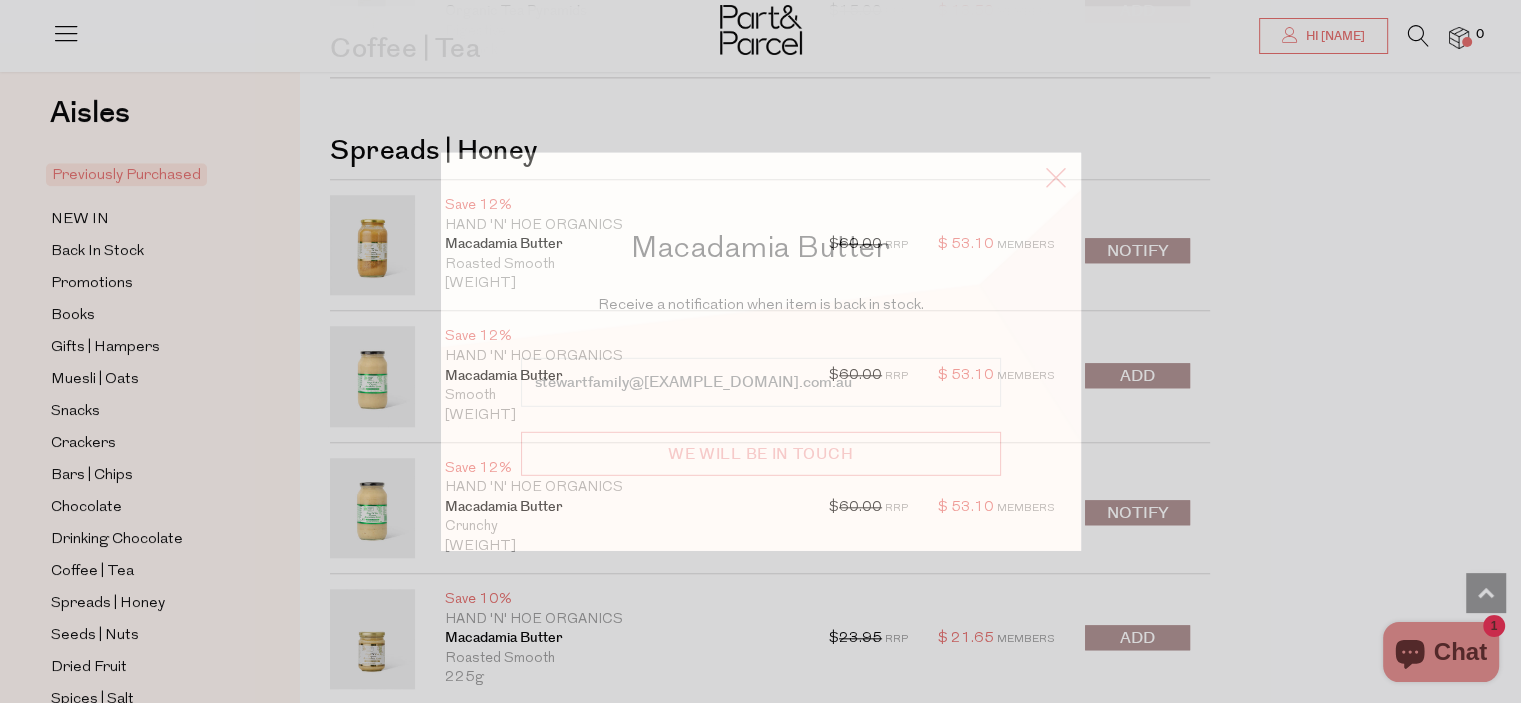 click at bounding box center (1056, 176) 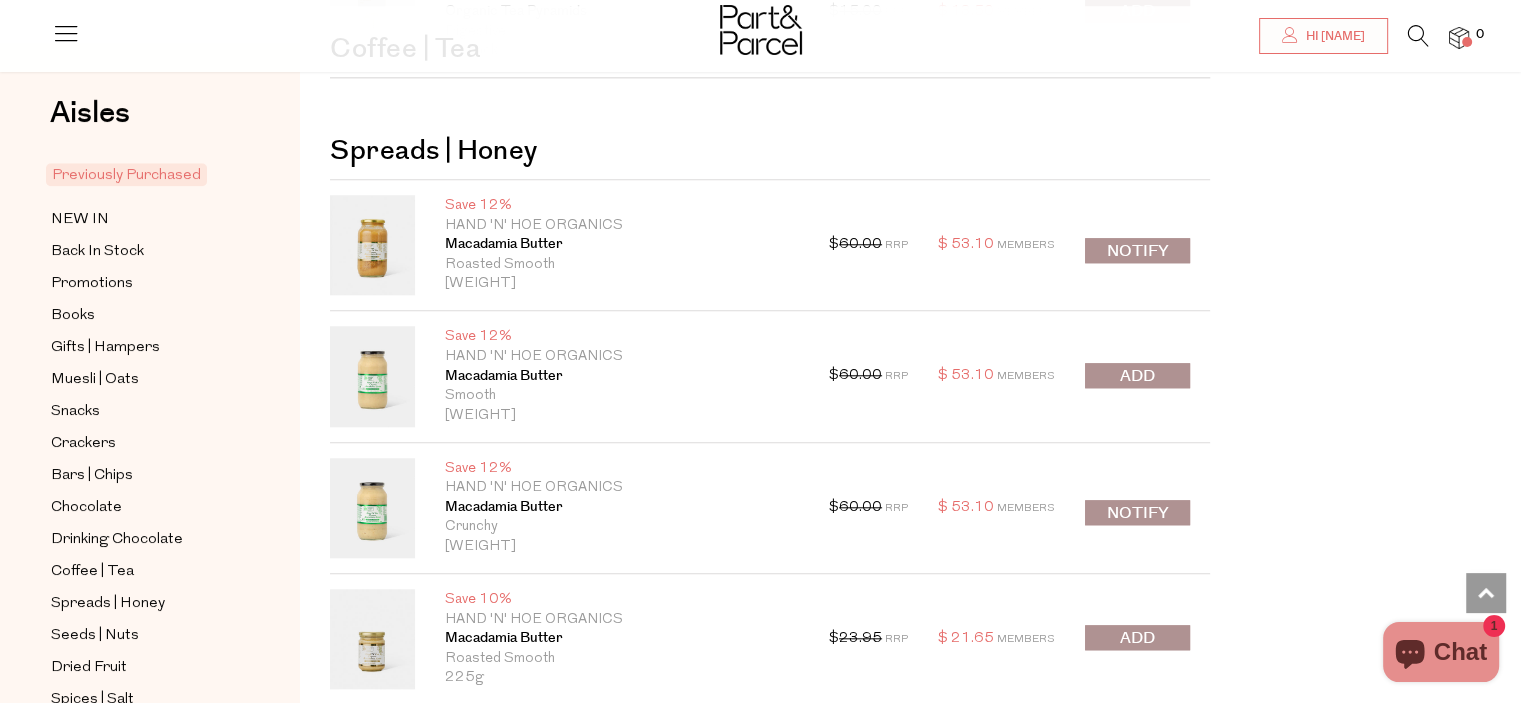 click at bounding box center [1137, 376] 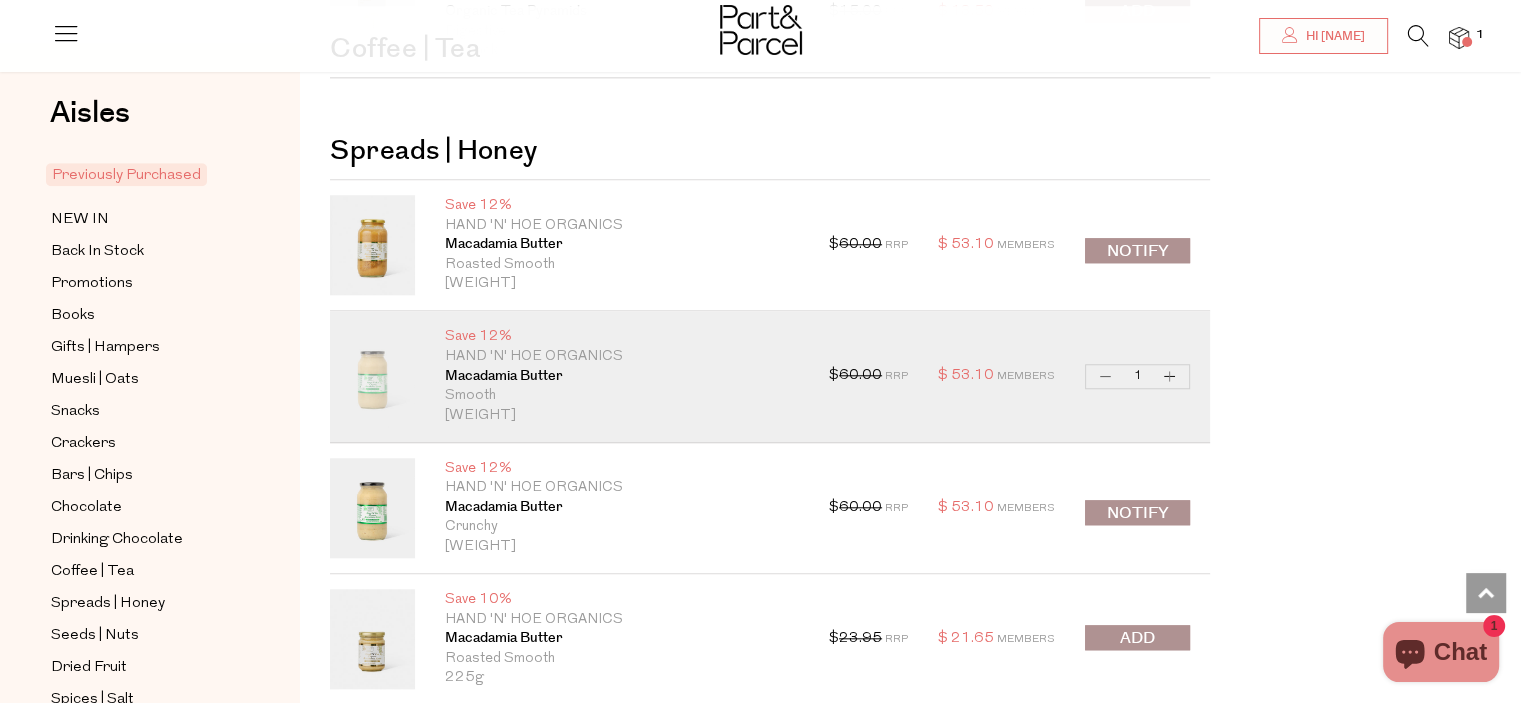 click on "Increase Macadamia Butter" at bounding box center [1170, 376] 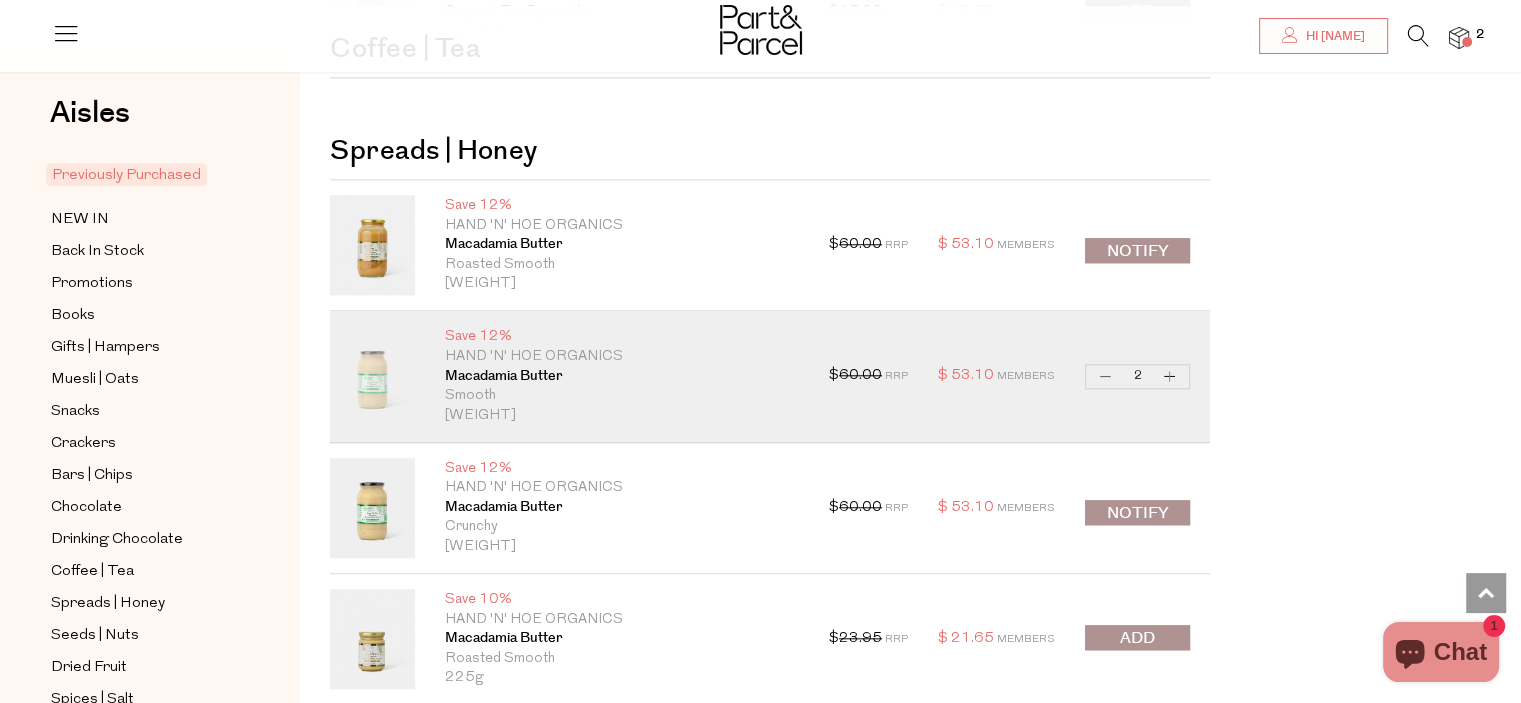 click on "Increase Macadamia Butter" at bounding box center [1170, 376] 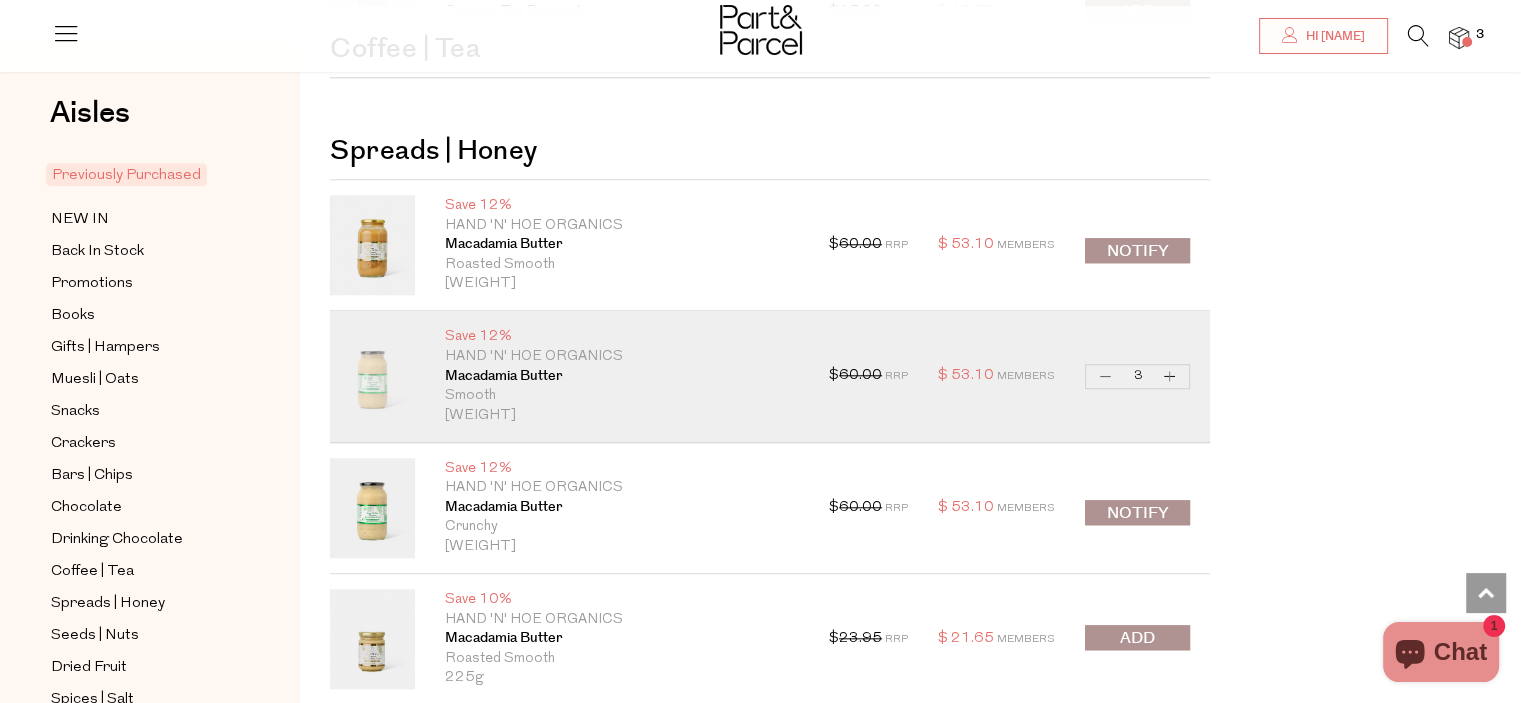 click on "Increase Macadamia Butter" at bounding box center (1170, 376) 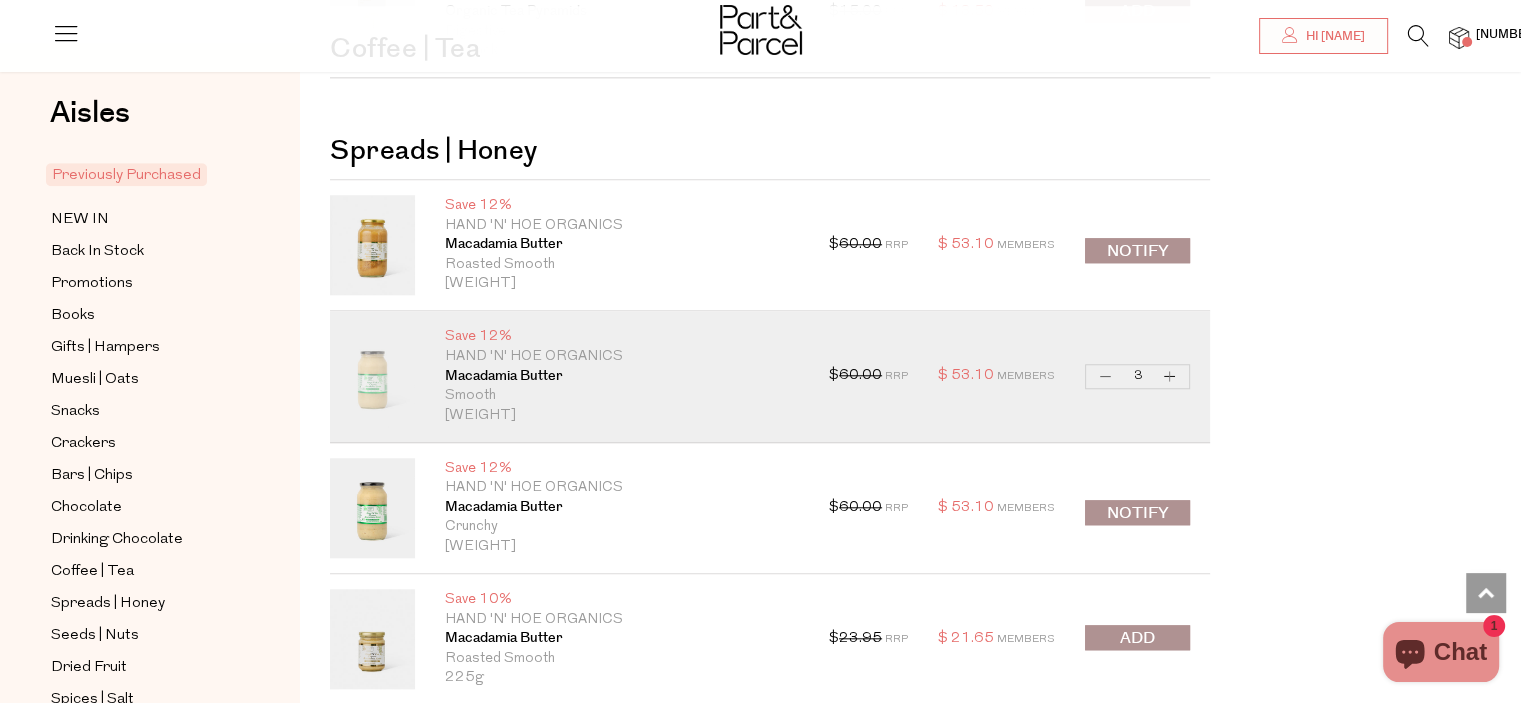 click on "Previously Purchased
Oops!
Promotions Muesli | Oats" at bounding box center (910, 3459) 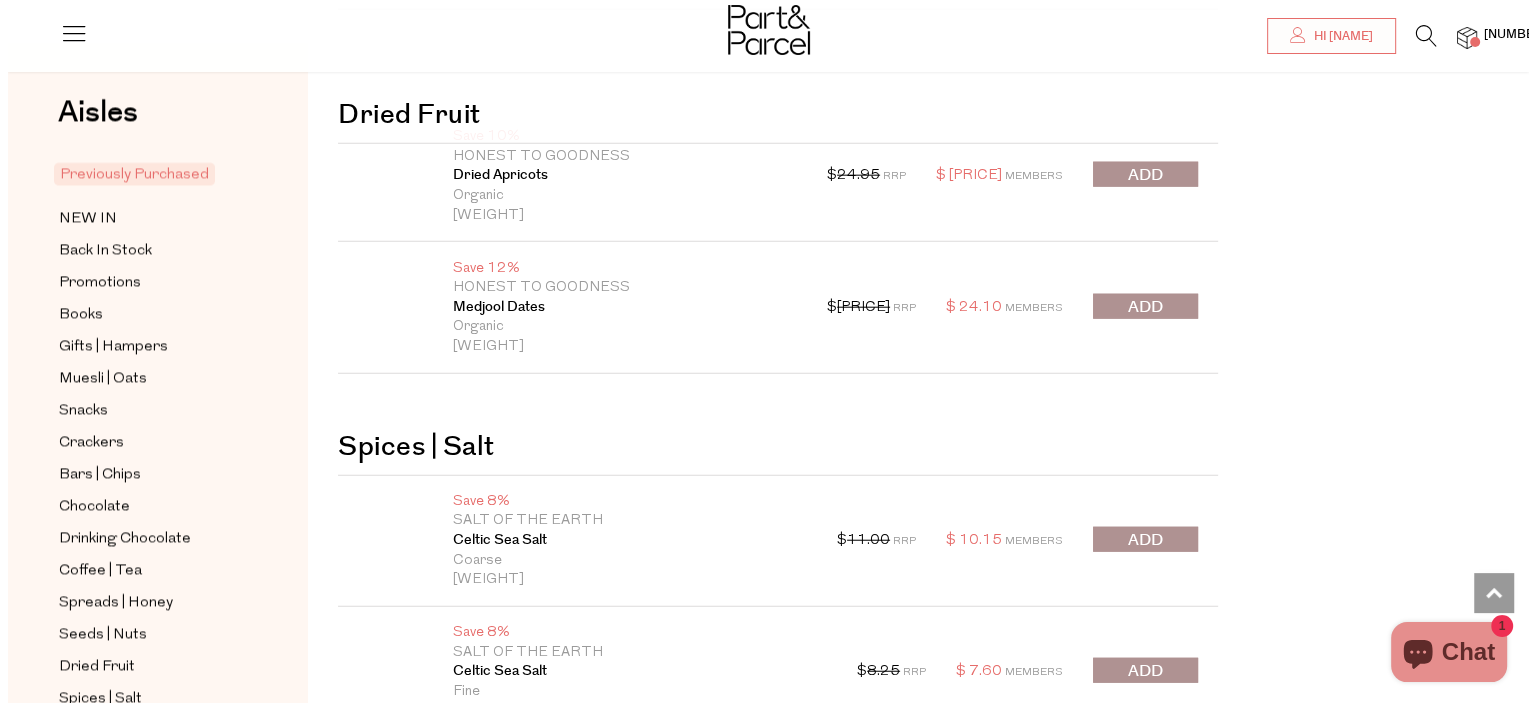 scroll, scrollTop: 5000, scrollLeft: 0, axis: vertical 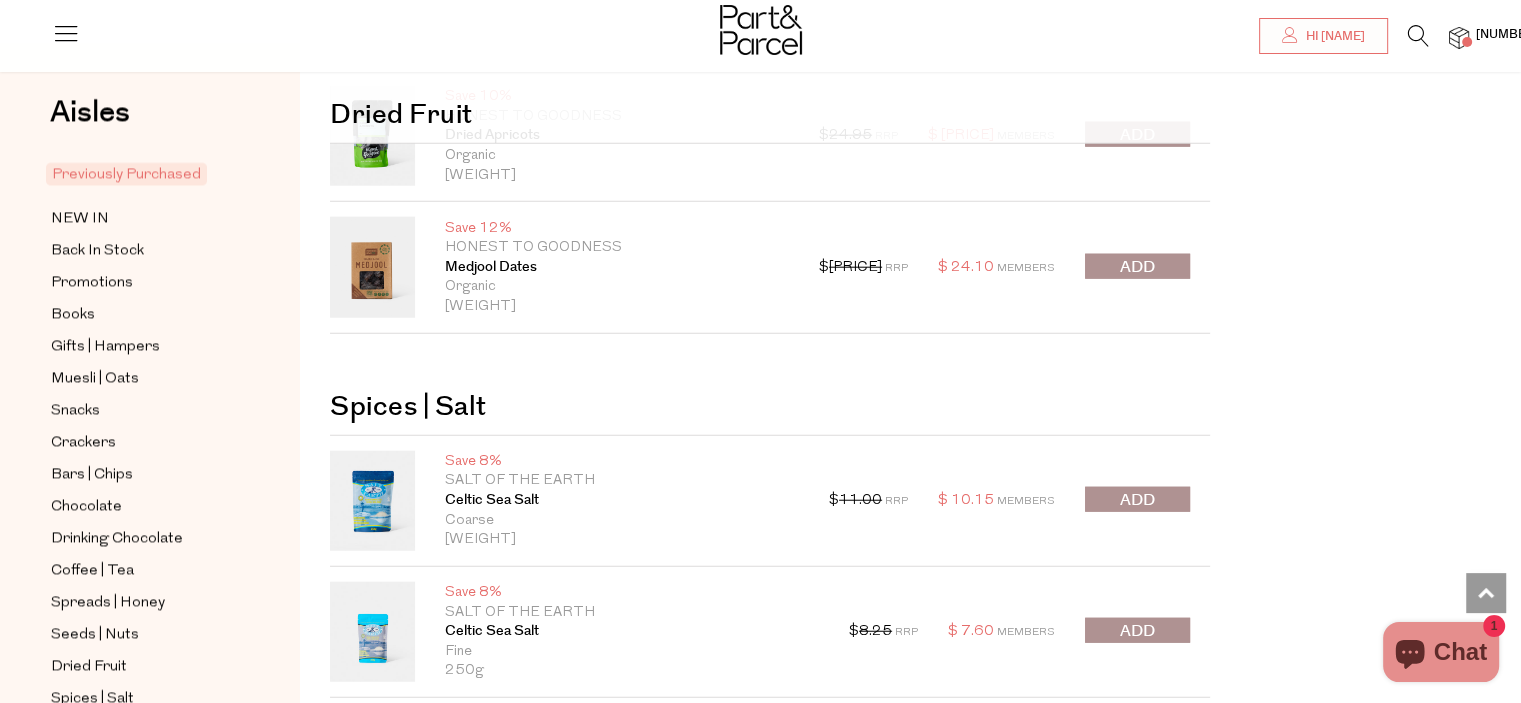 click at bounding box center (1467, 42) 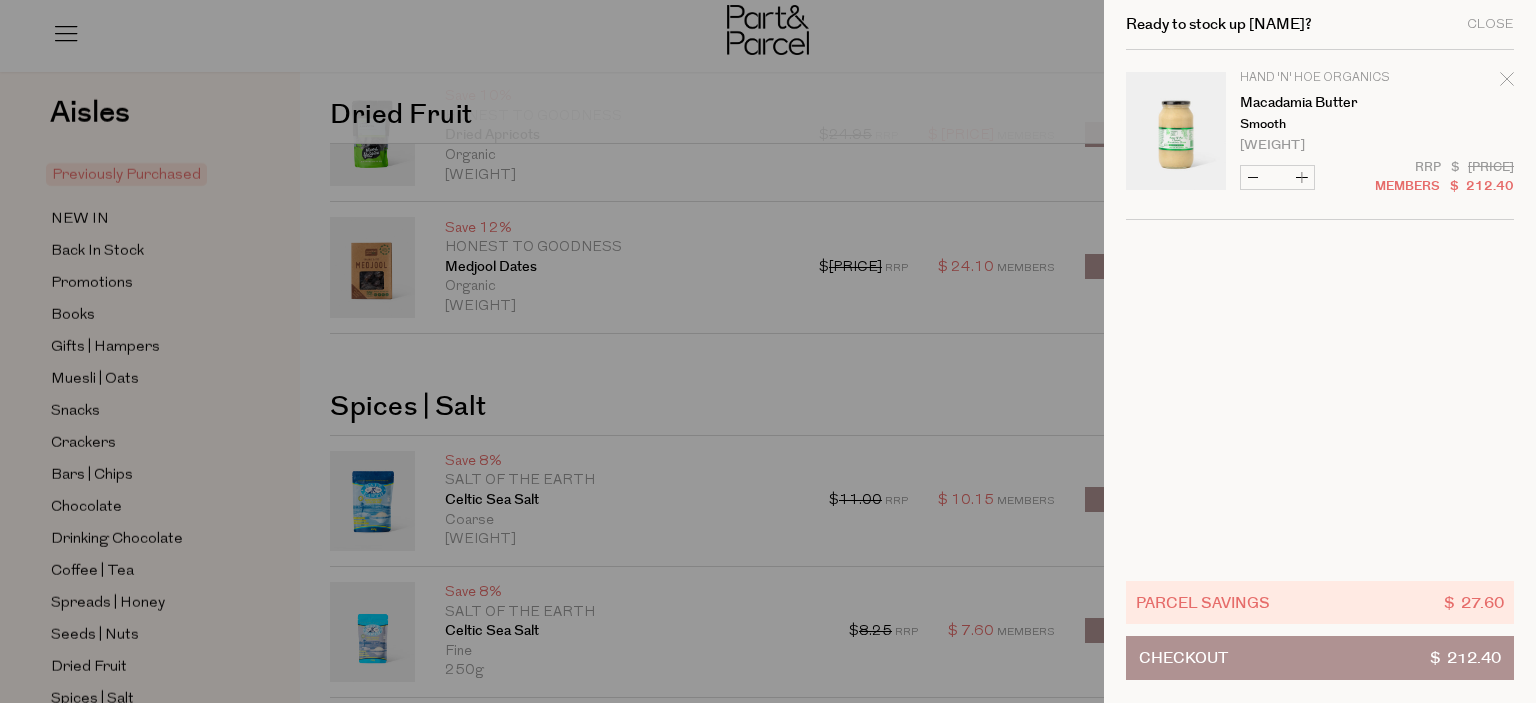click on "Decrease Macadamia Butter" at bounding box center (1253, 177) 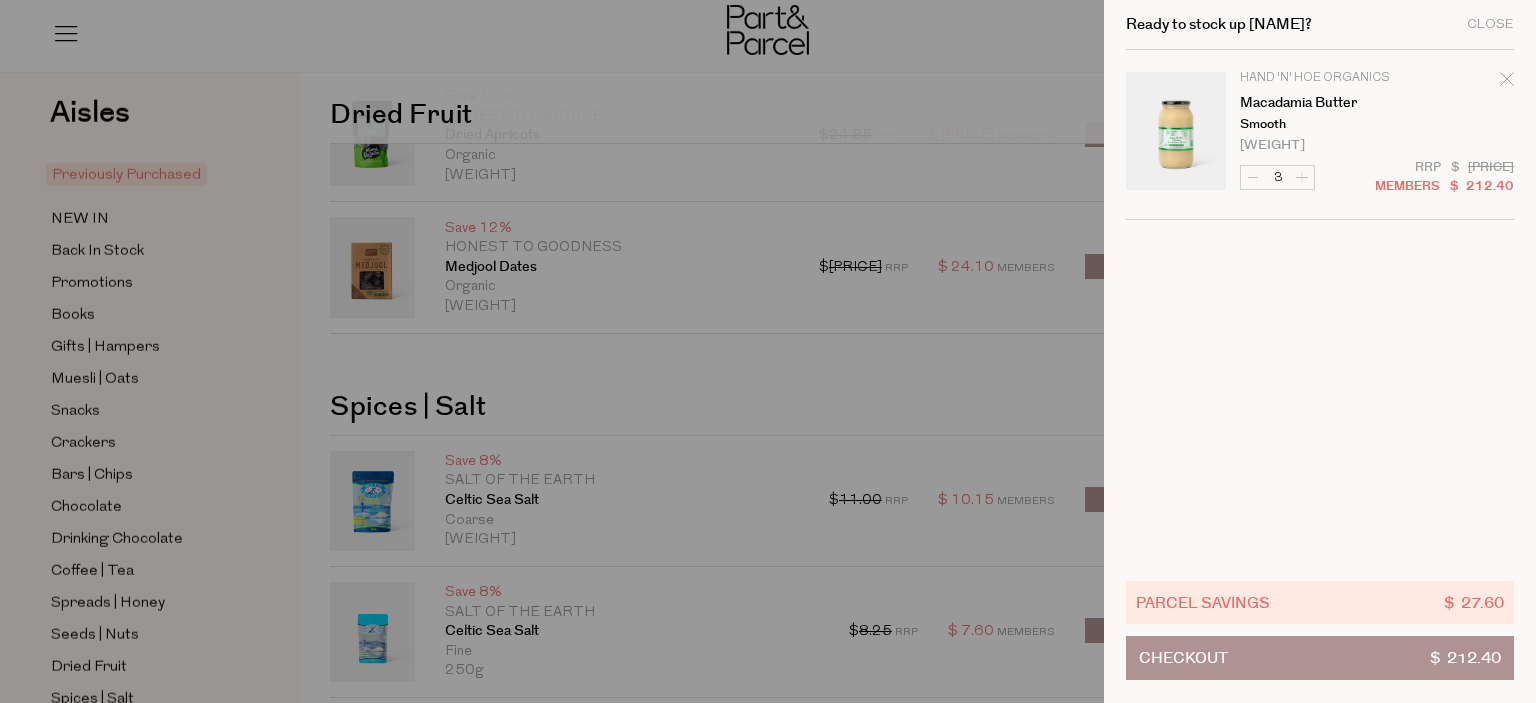 click on "Image
Product
Total
Qty
Hand 'n' Hoe Organics
Macadamia Butter
Smooth
700g
Only 6 Available
3 $ $" at bounding box center (1320, 135) 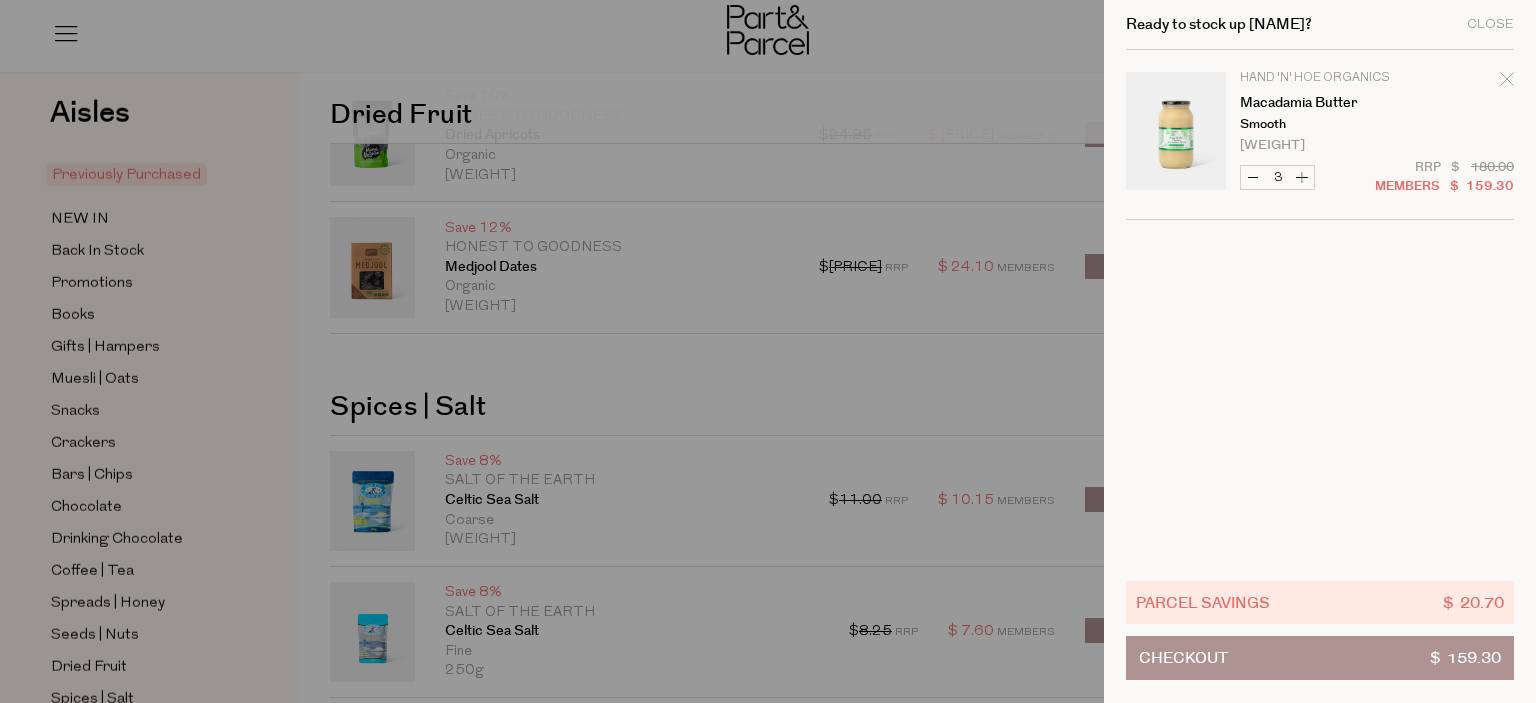 click on "Decrease Macadamia Butter" at bounding box center (1253, 177) 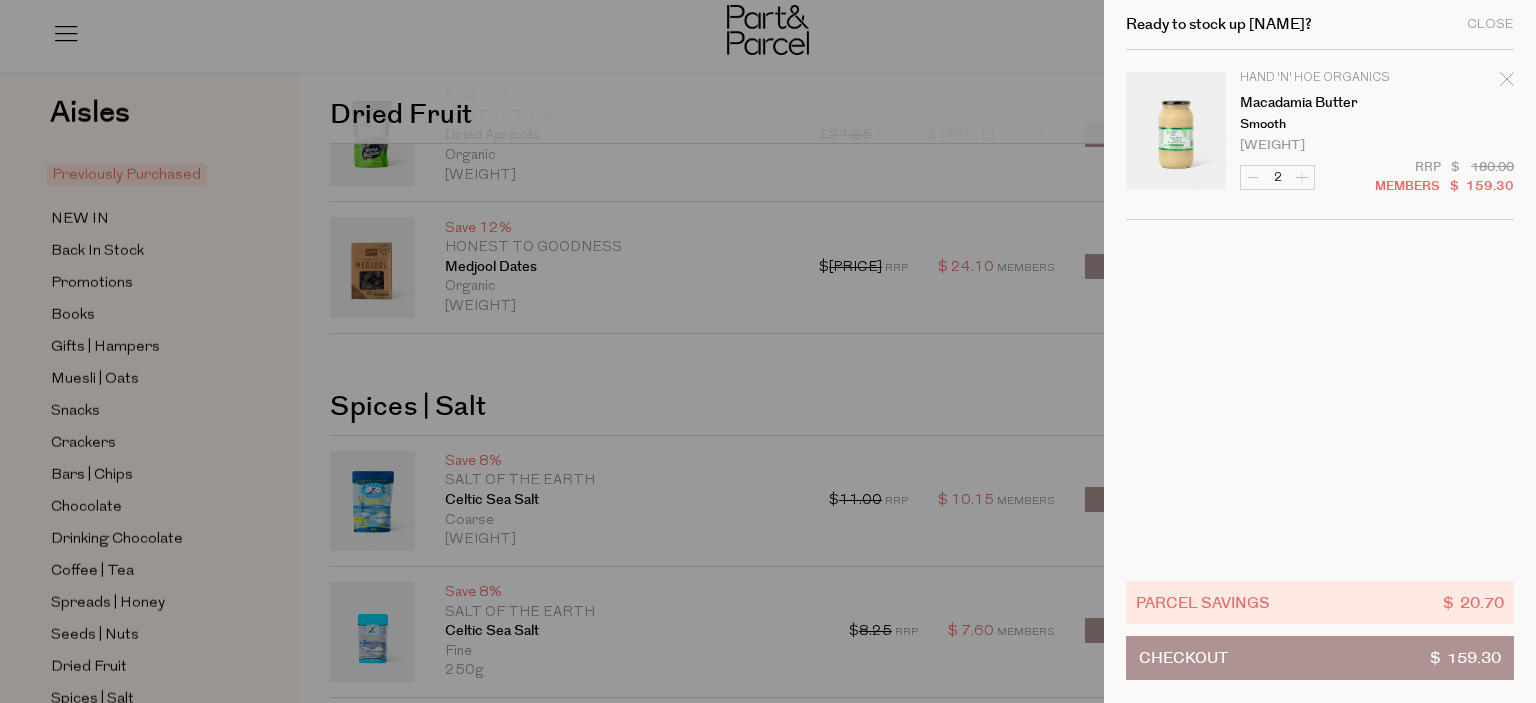 click on "Image
Product
Total
Qty
Hand 'n' Hoe Organics
Macadamia Butter
Smooth
700g
Only 6 Available
2 $ $" at bounding box center [1320, 135] 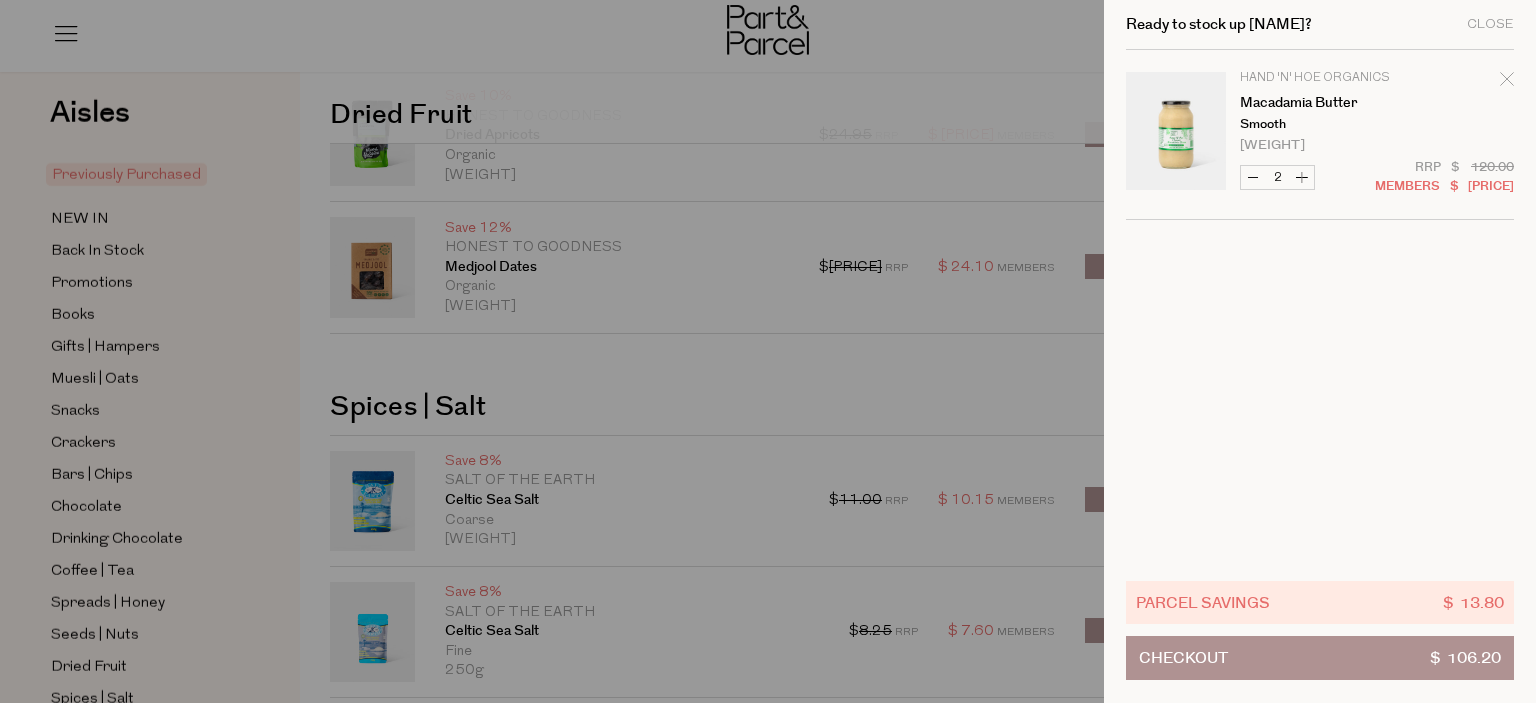 click on "Decrease Macadamia Butter" at bounding box center (1253, 177) 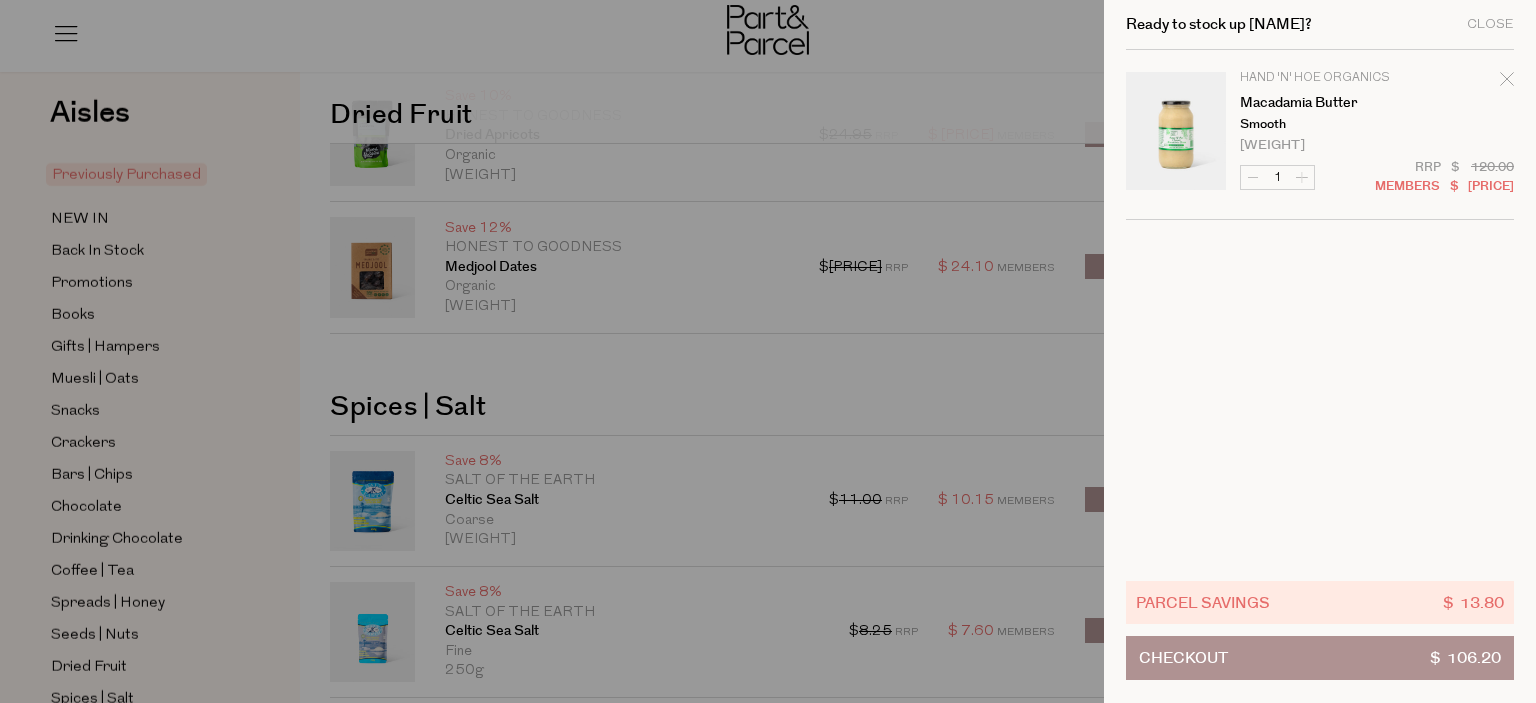 click on "Image
Product
Total
Qty
Hand 'n' Hoe Organics
Macadamia Butter
Smooth
700g
Only 6 Available
1 $ $" at bounding box center [1320, 135] 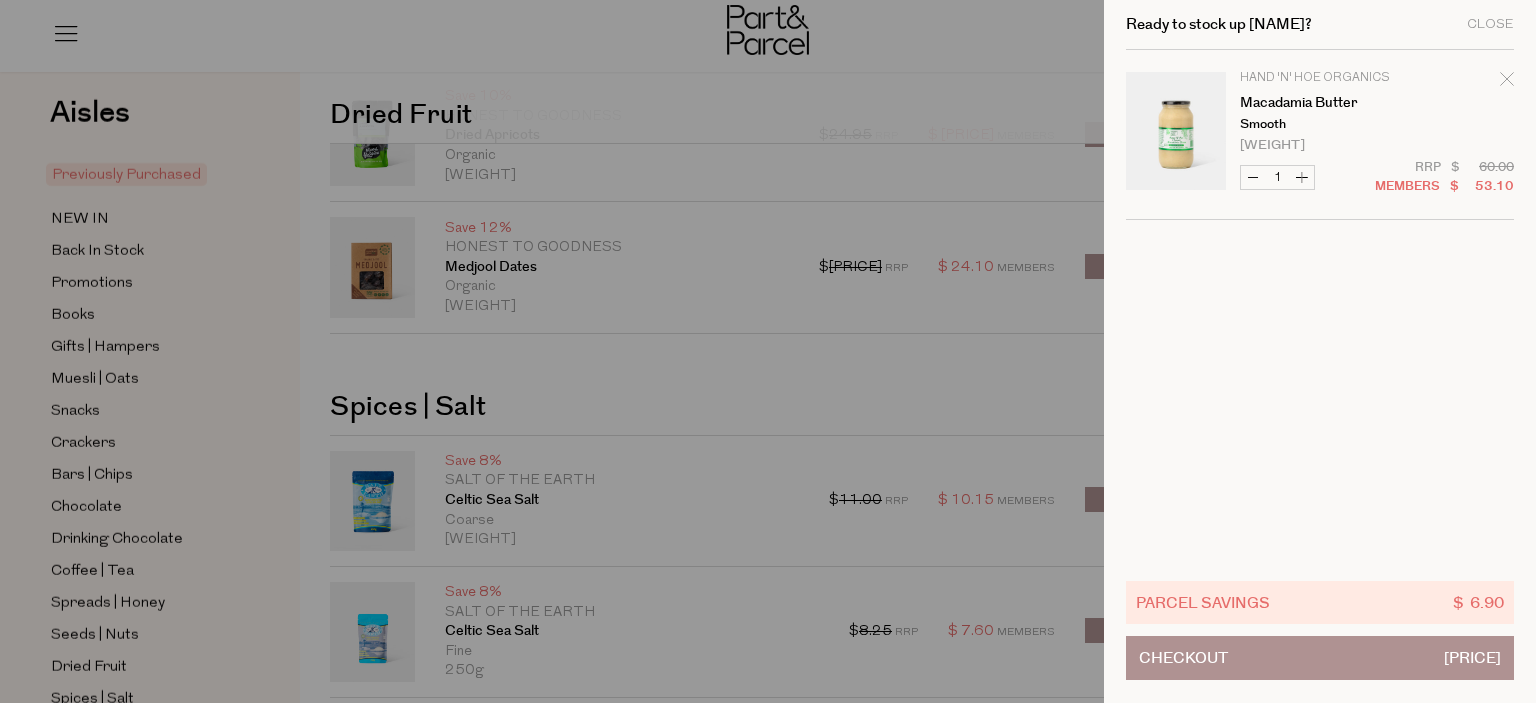 click on "Decrease Macadamia Butter" at bounding box center (1253, 177) 